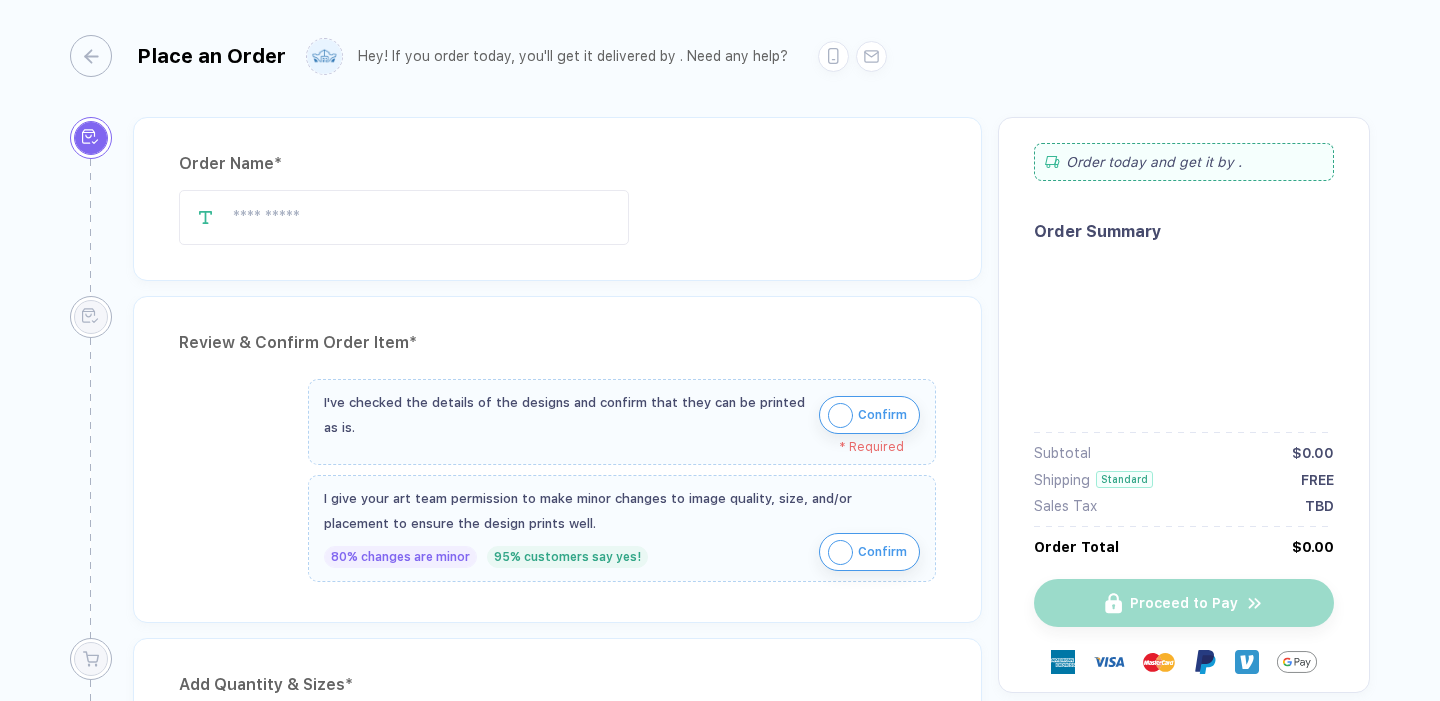 scroll, scrollTop: 0, scrollLeft: 0, axis: both 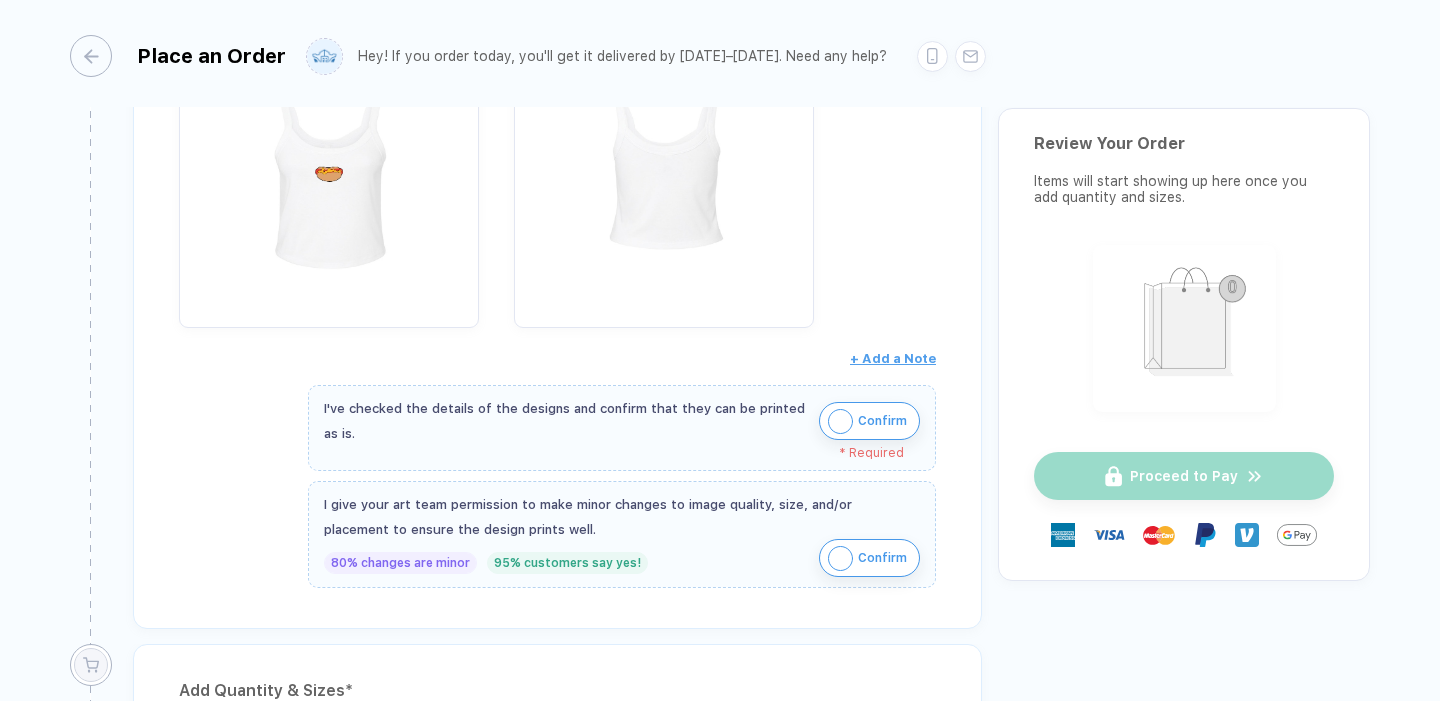 click at bounding box center [840, 421] 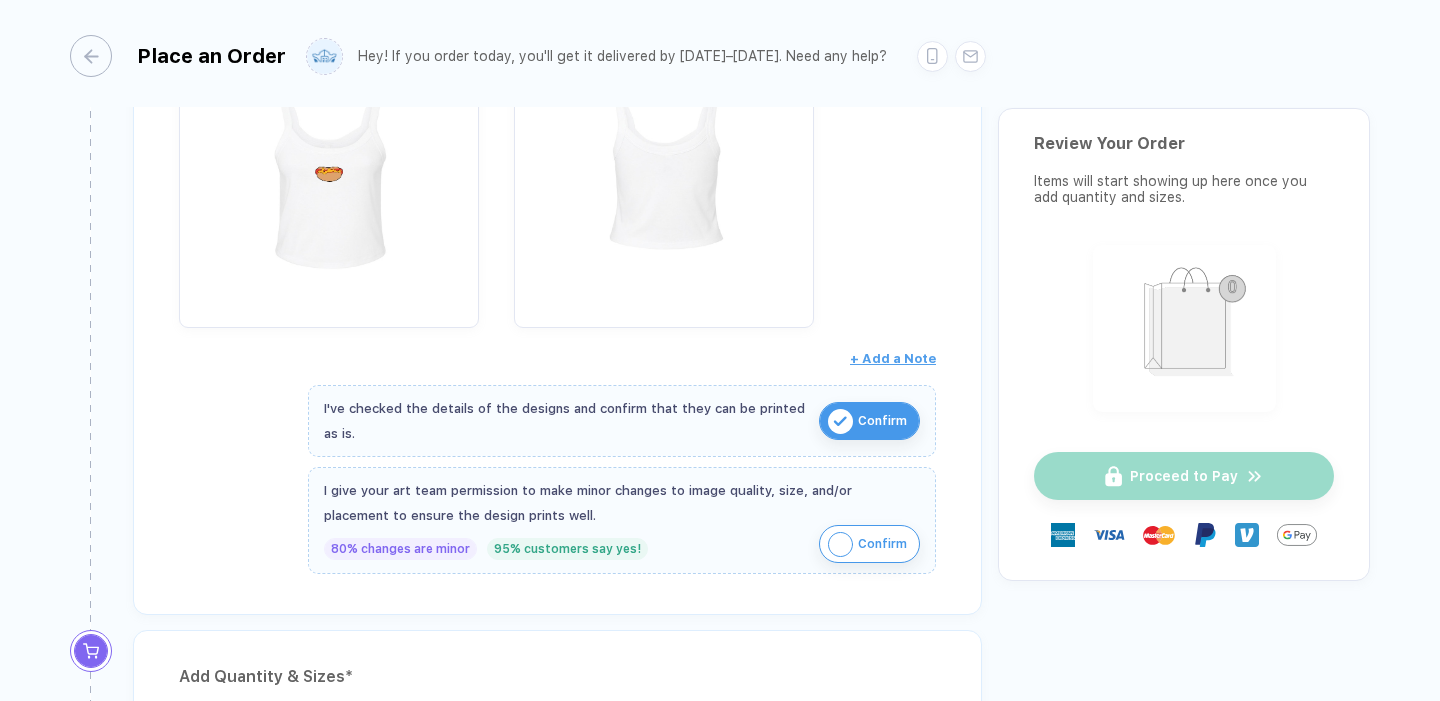 click at bounding box center (840, 544) 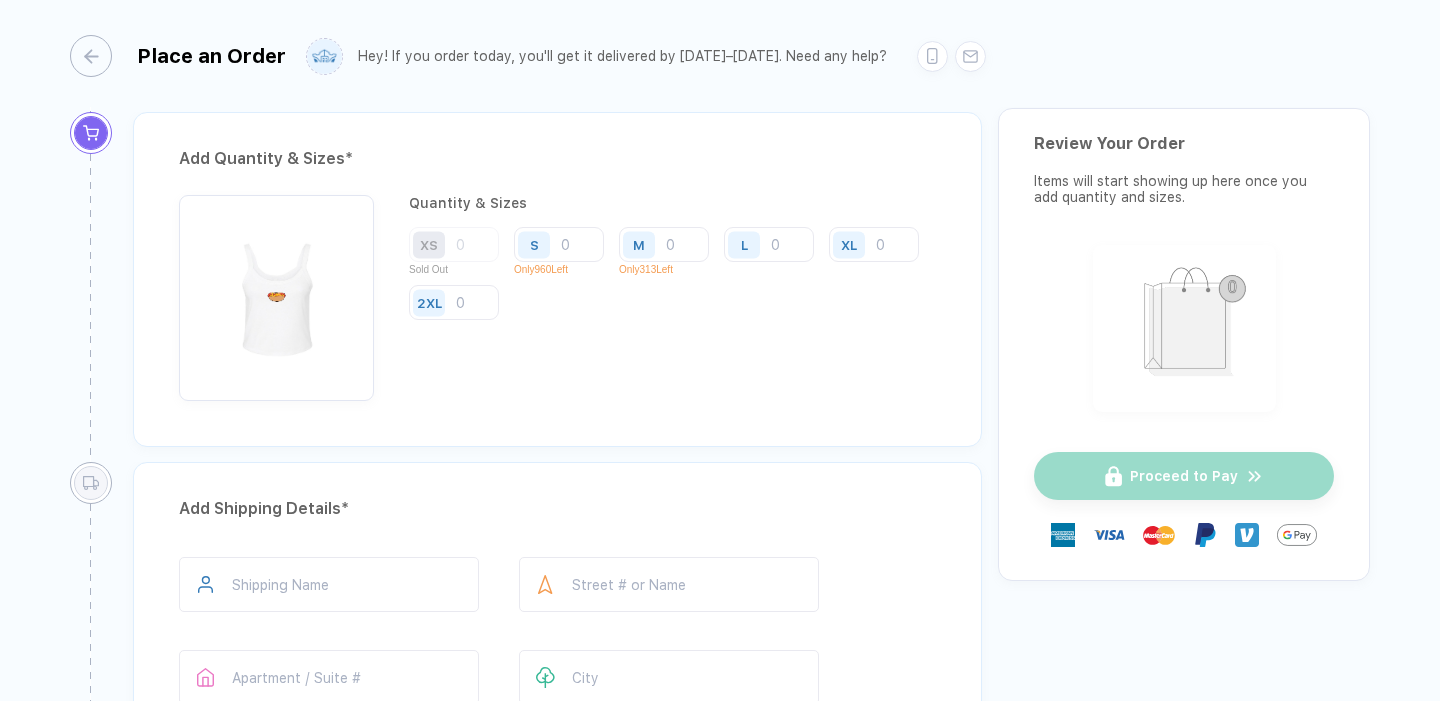 scroll, scrollTop: 958, scrollLeft: 0, axis: vertical 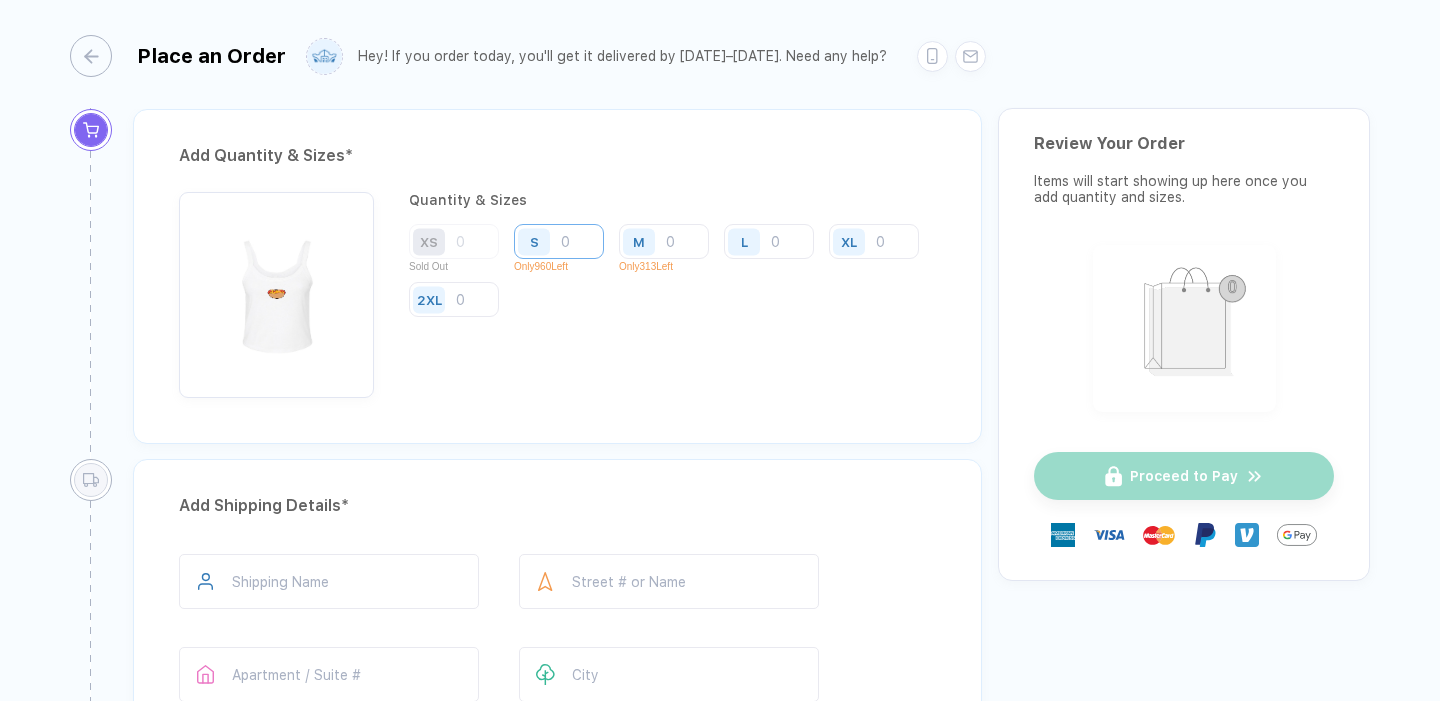 click at bounding box center [559, 241] 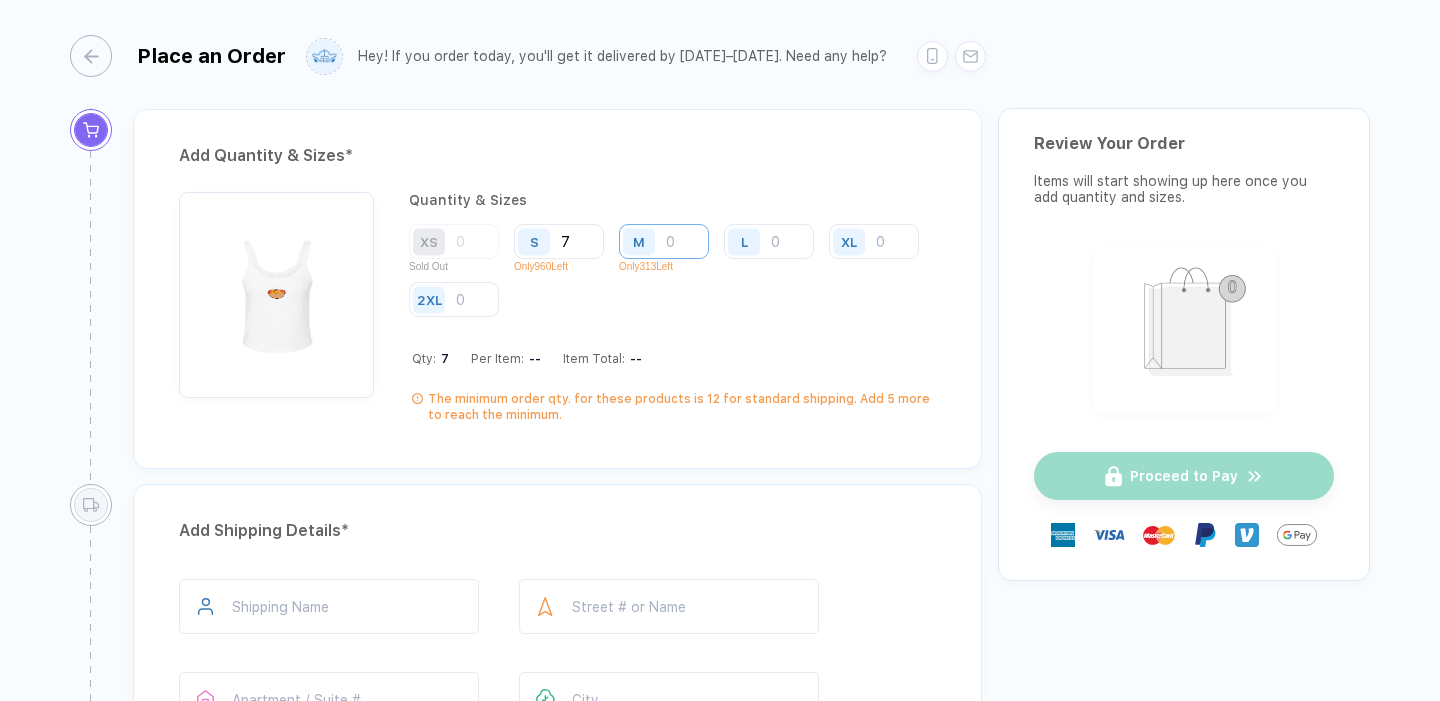 type on "7" 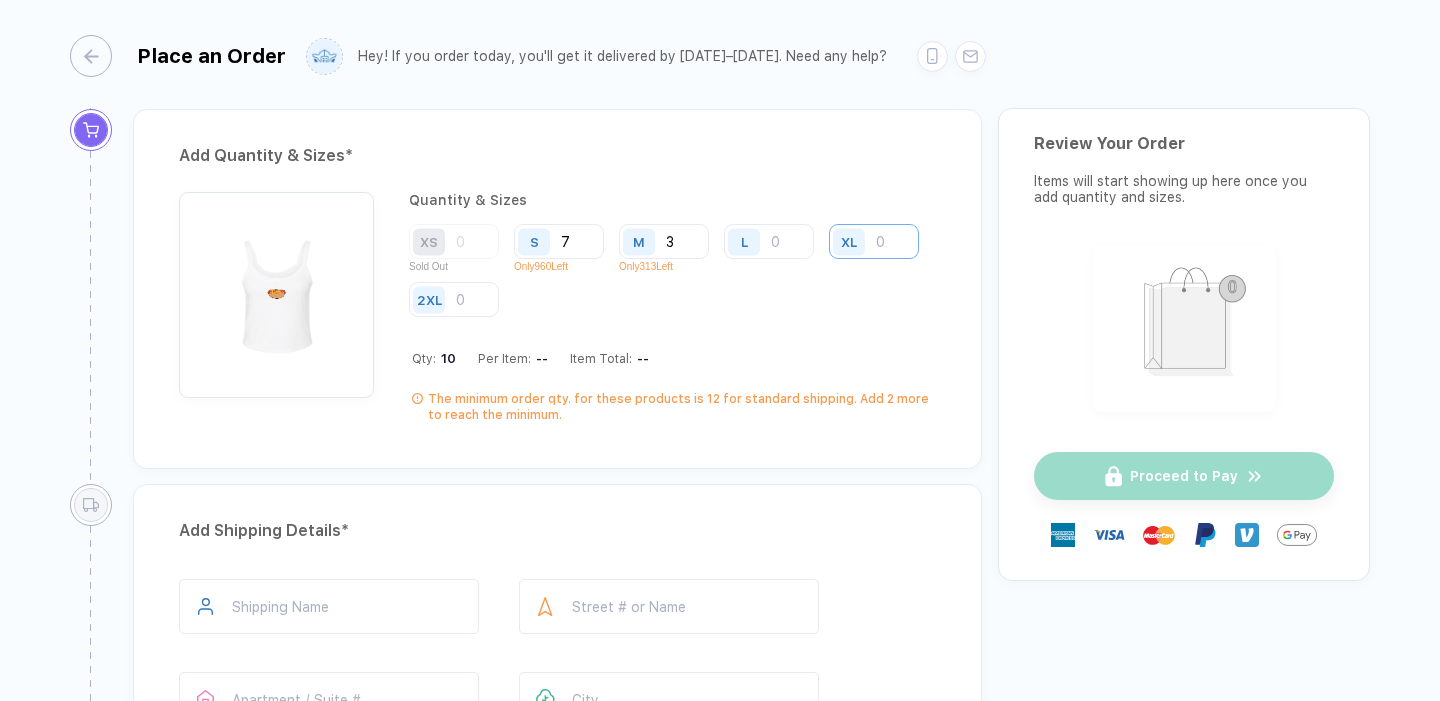 type on "3" 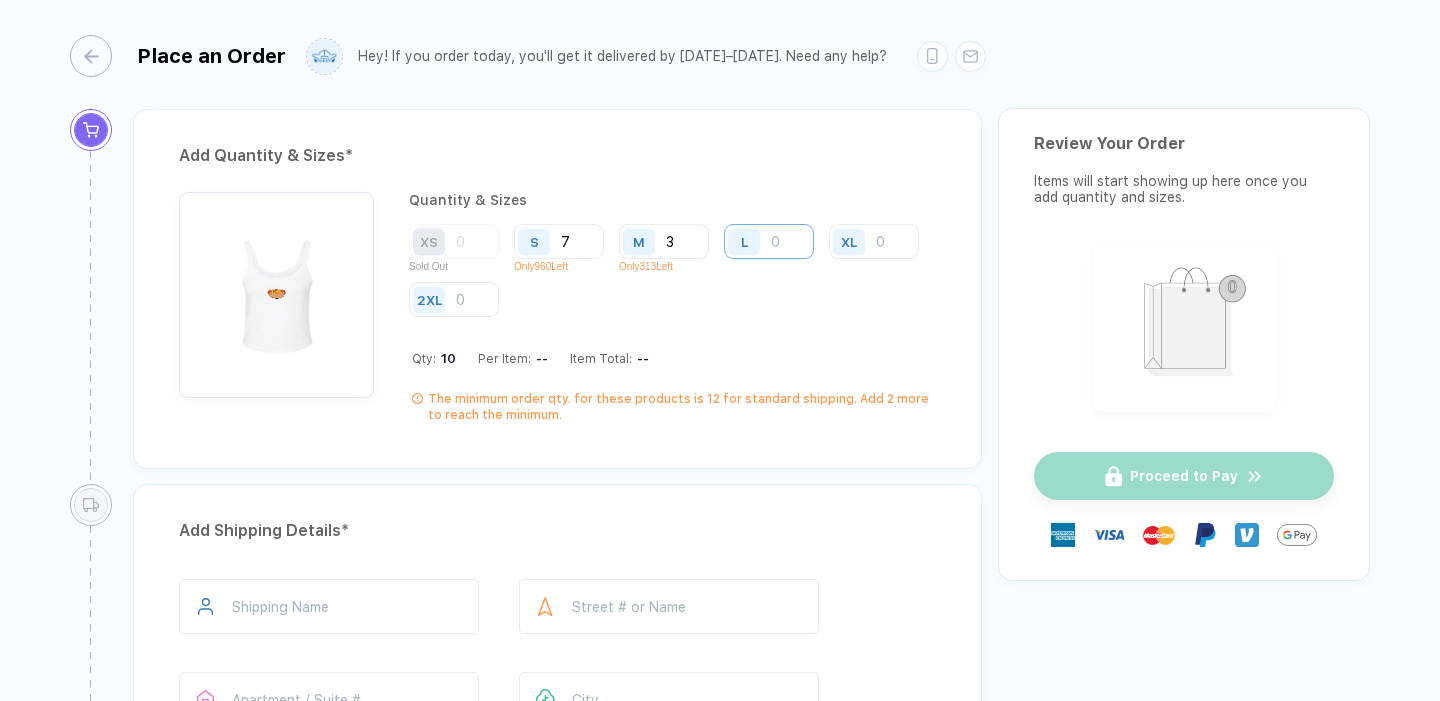 click at bounding box center (769, 241) 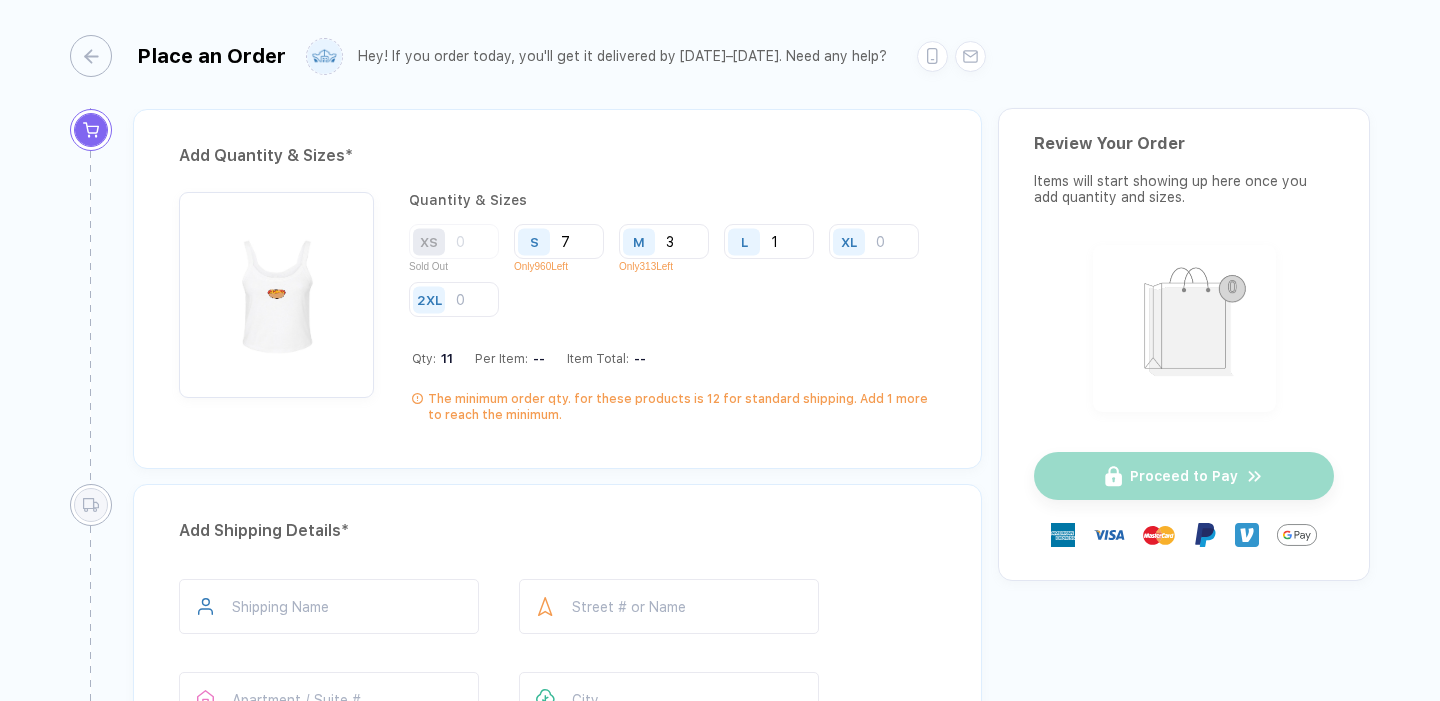 type on "1" 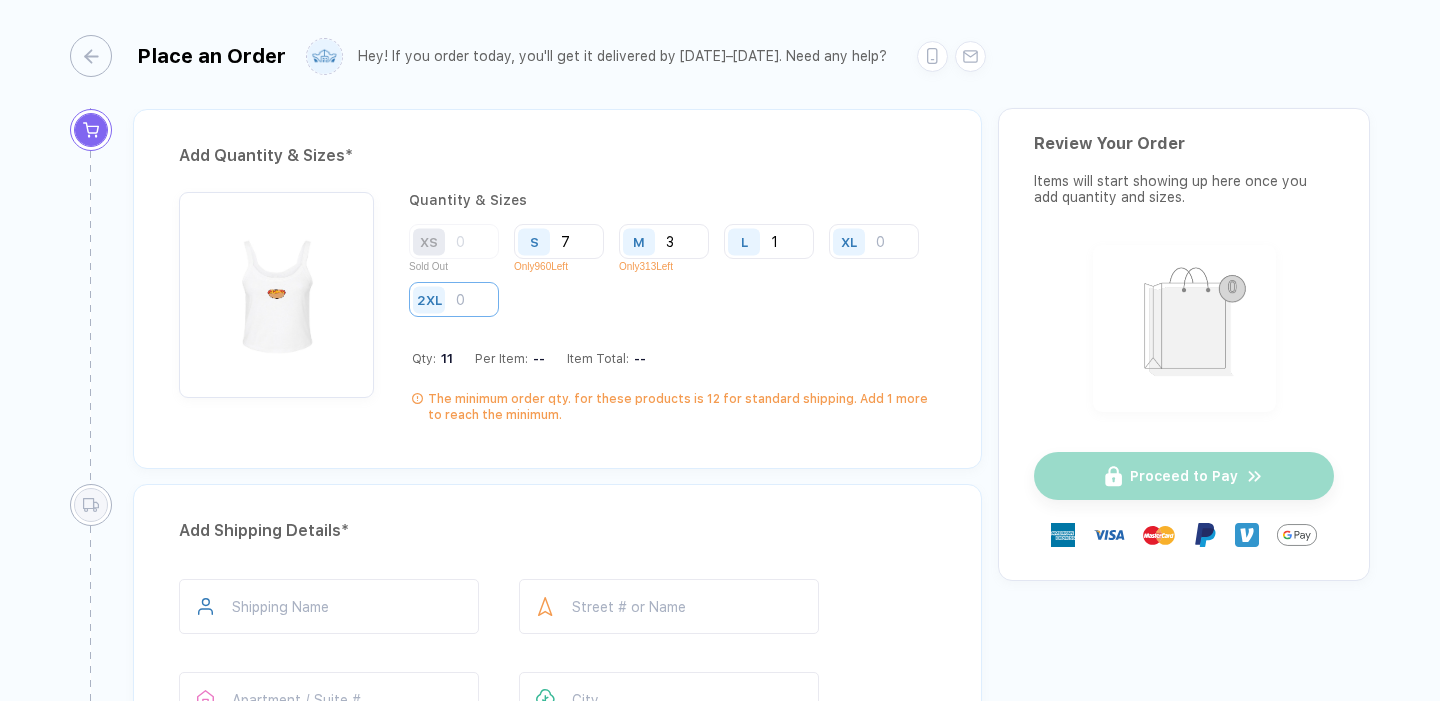 click at bounding box center [454, 299] 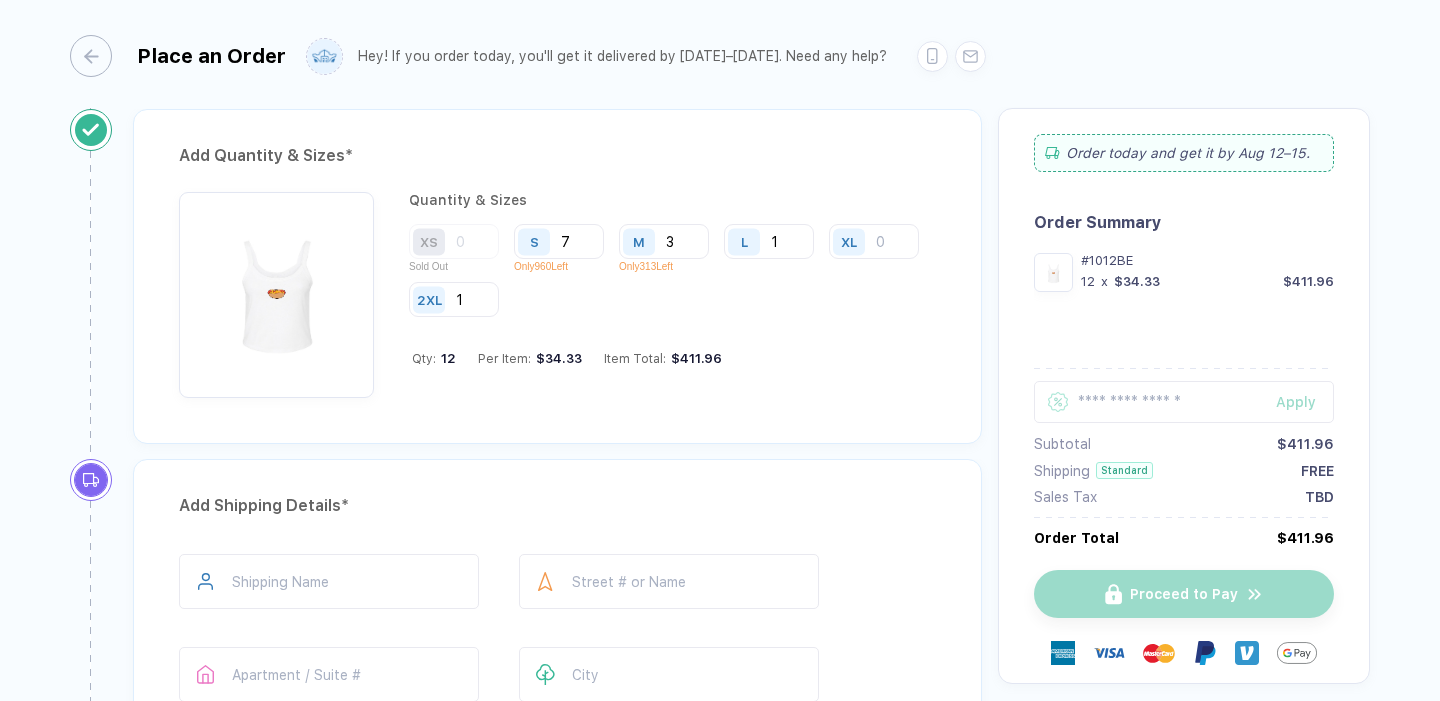type on "1" 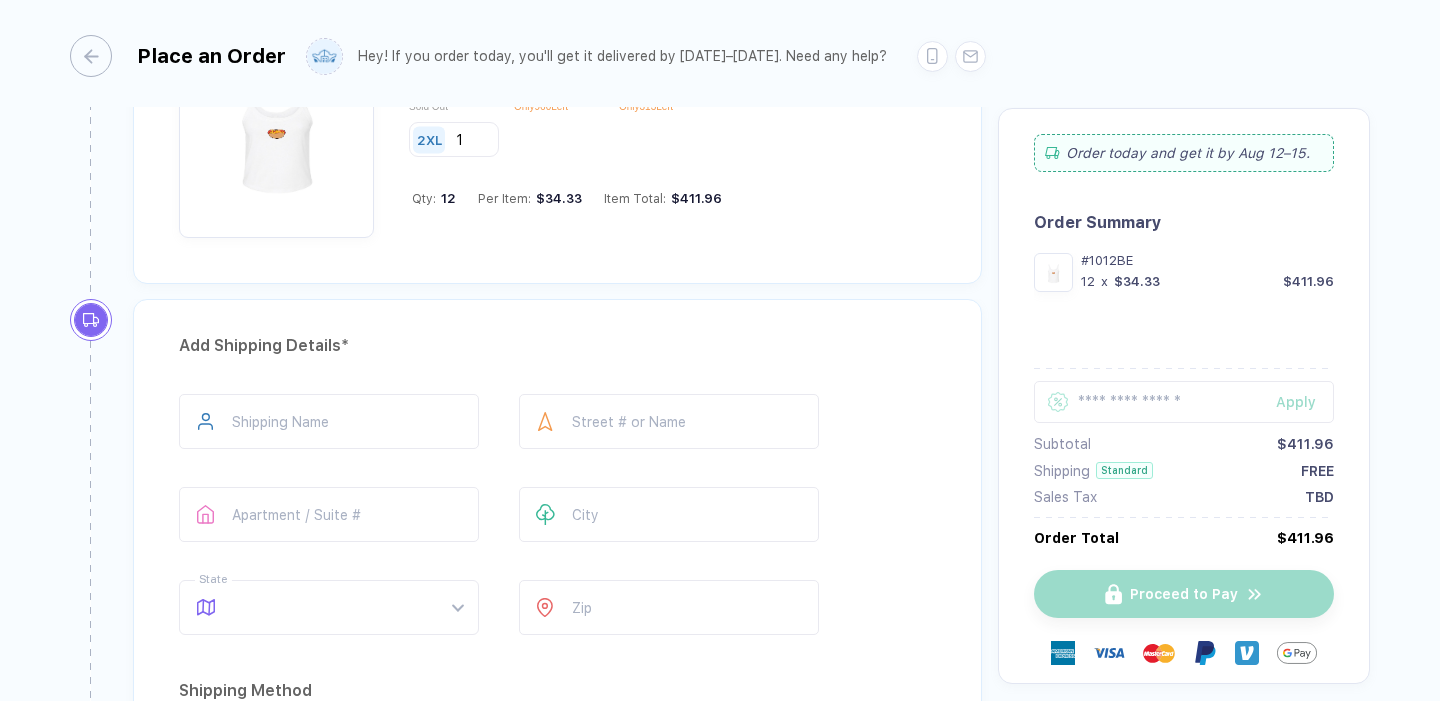 scroll, scrollTop: 1120, scrollLeft: 0, axis: vertical 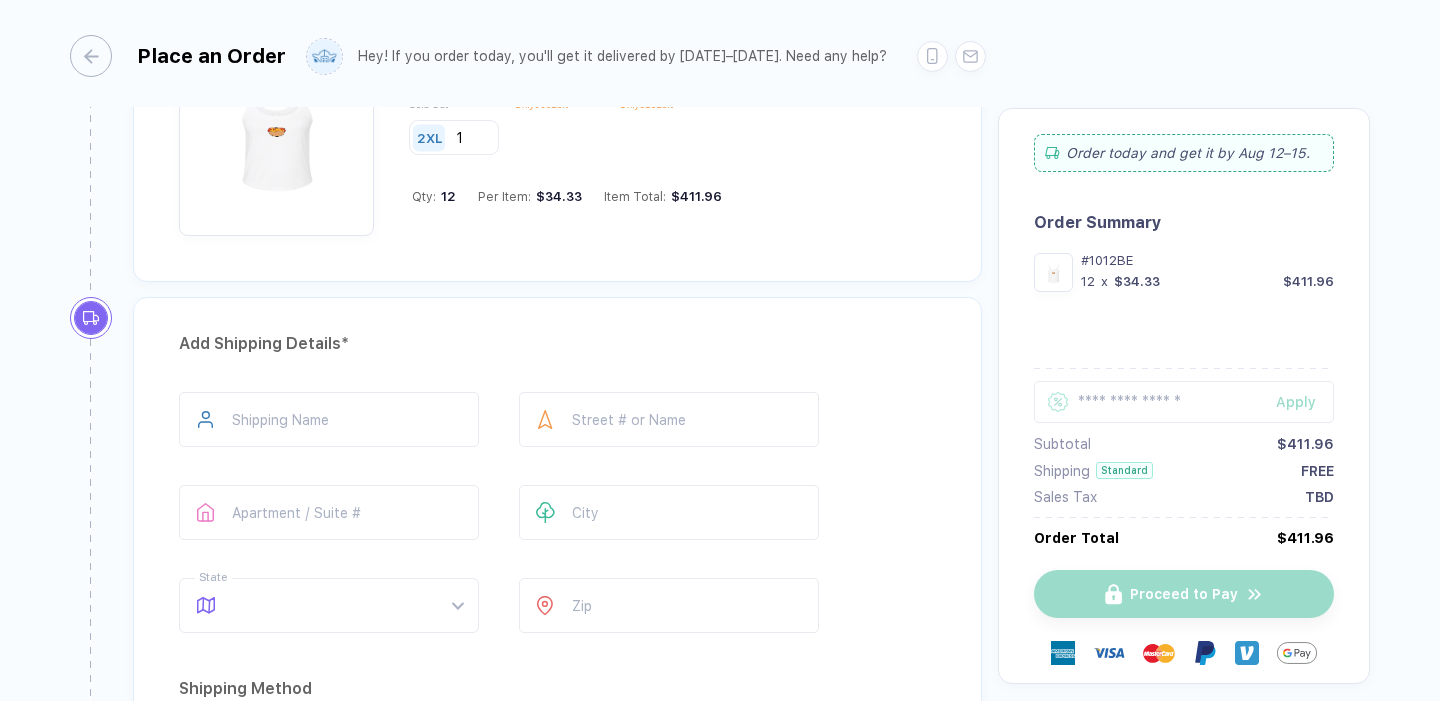 click on "Shipping Name" at bounding box center [329, 423] 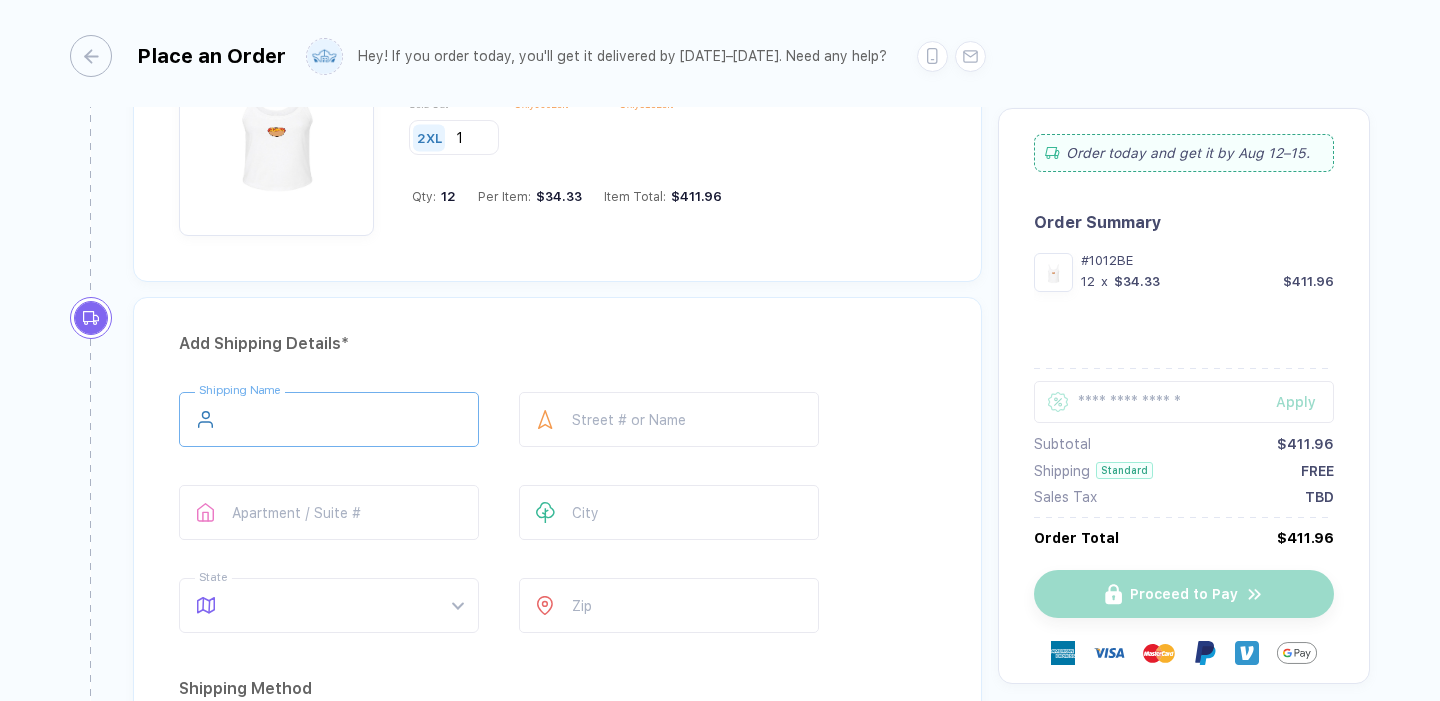 click at bounding box center (329, 419) 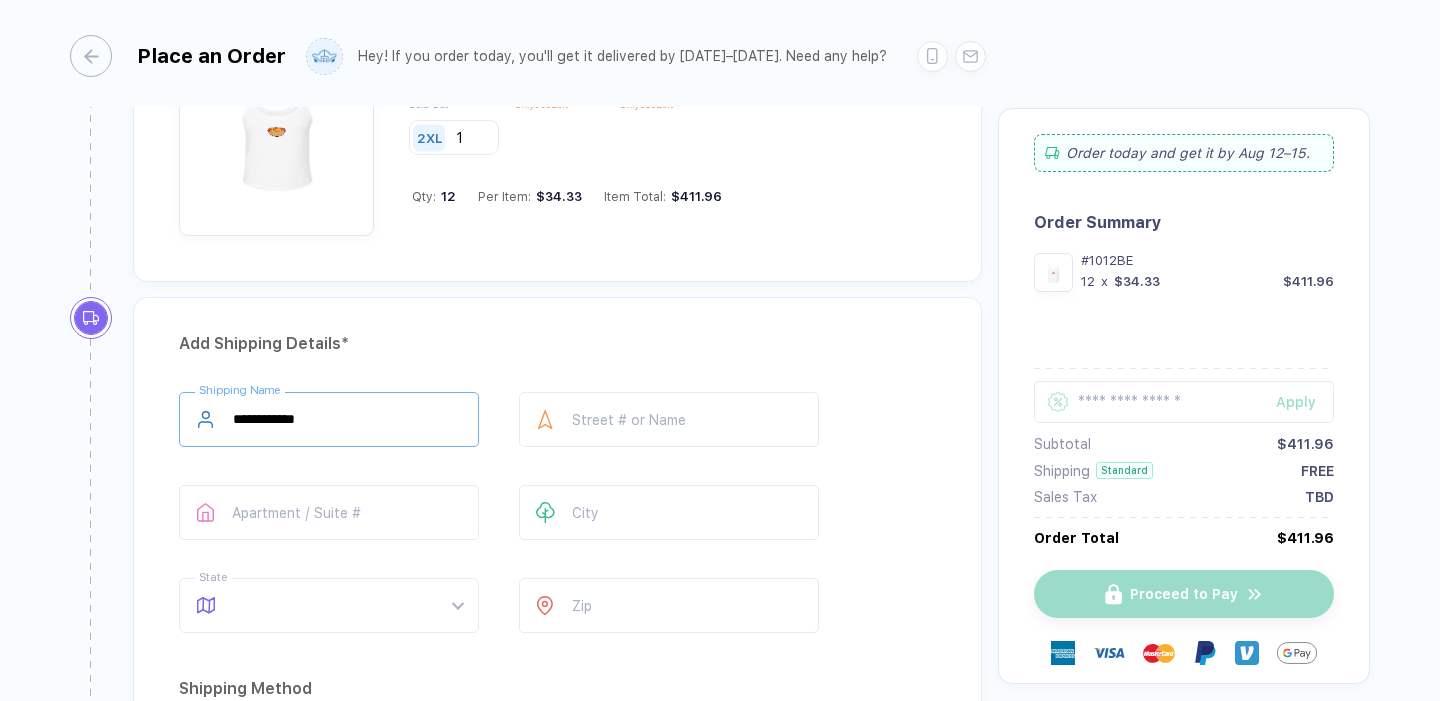 type on "**********" 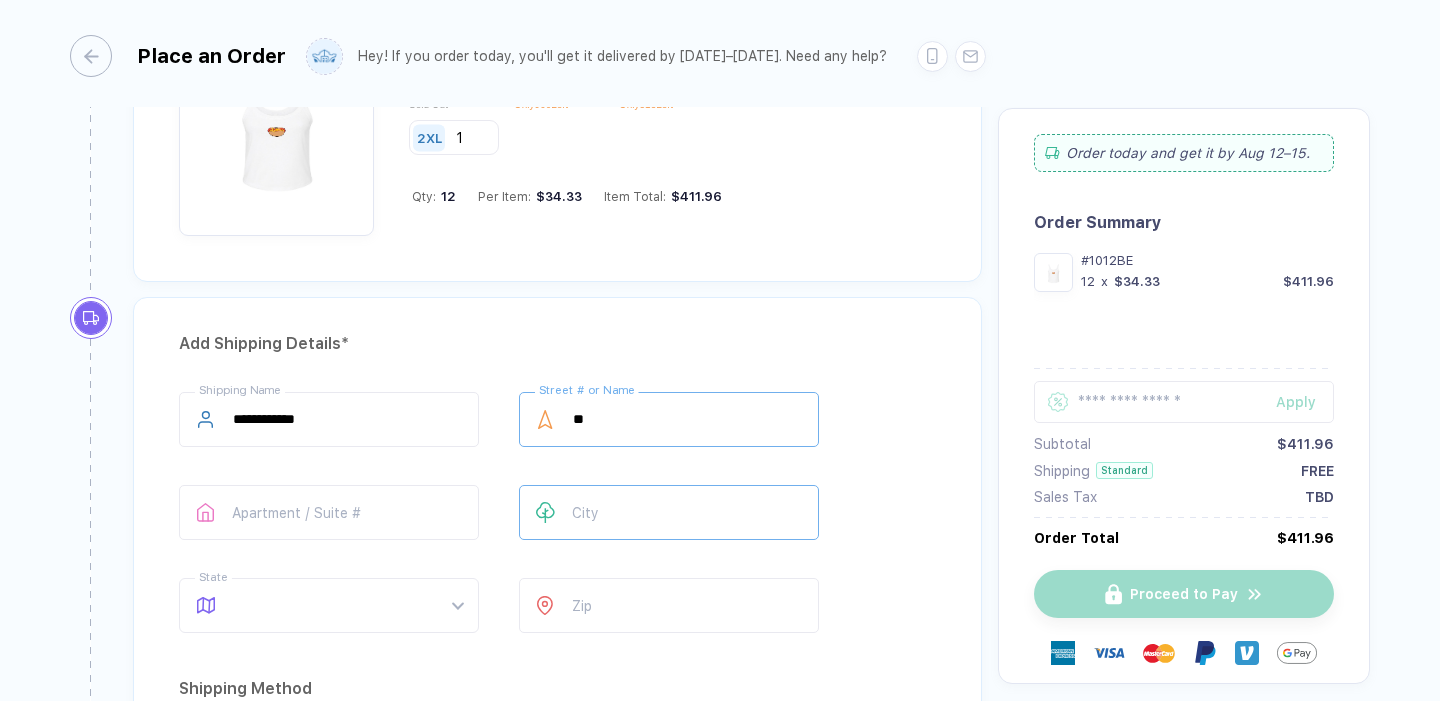 type on "**********" 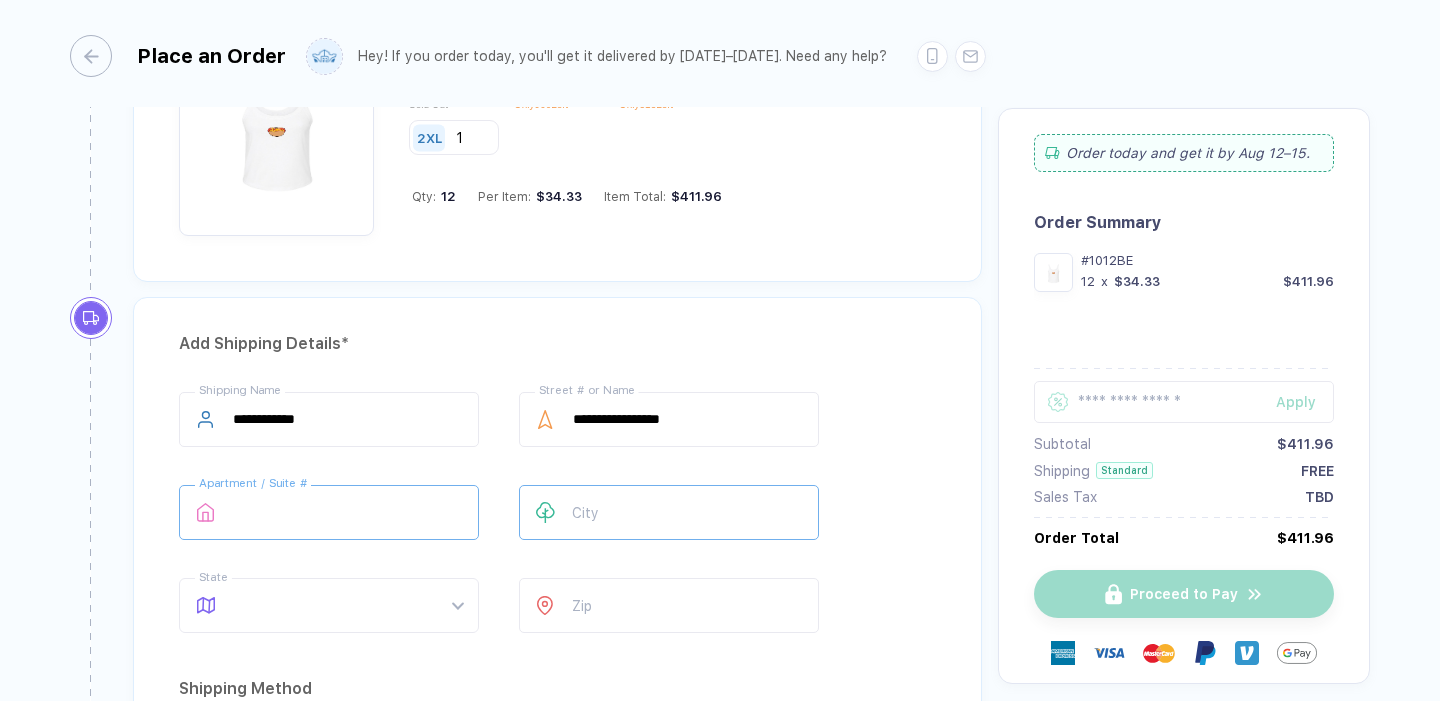 type on "****" 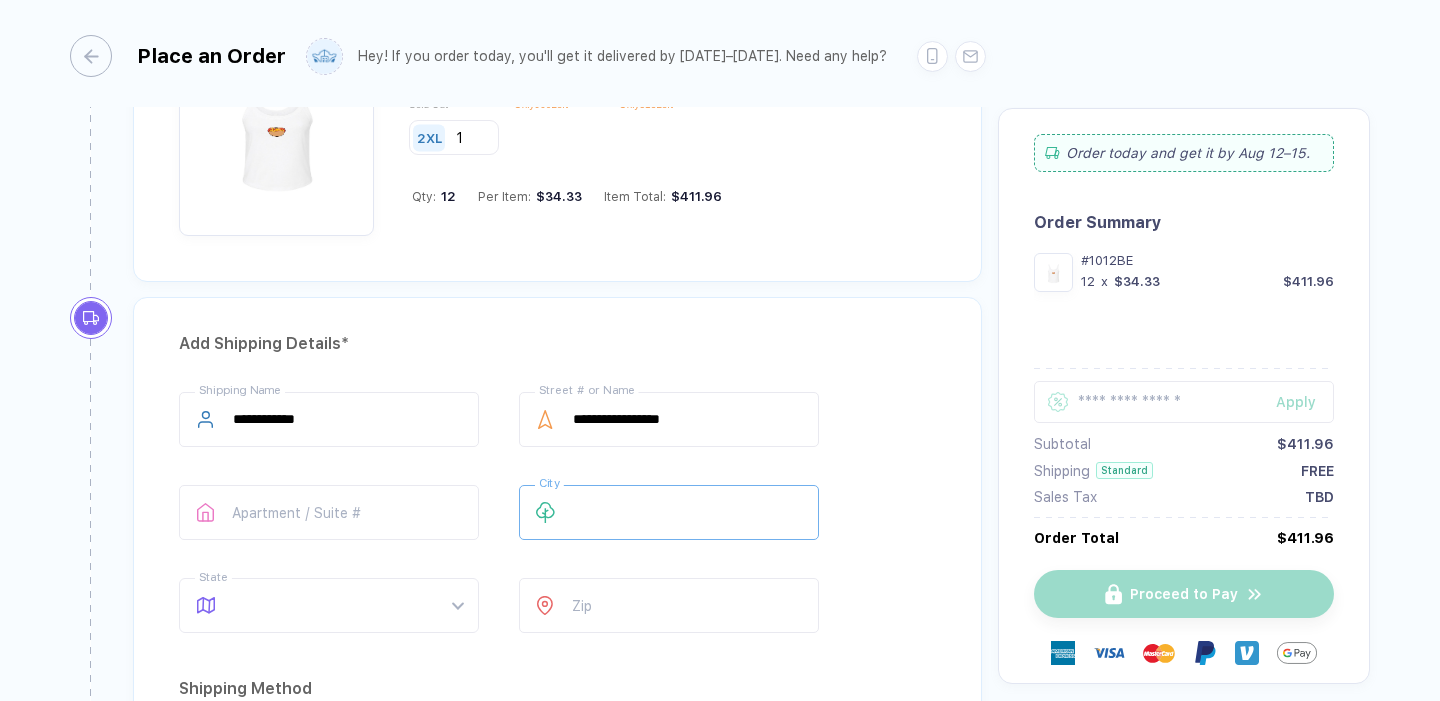 type on "**********" 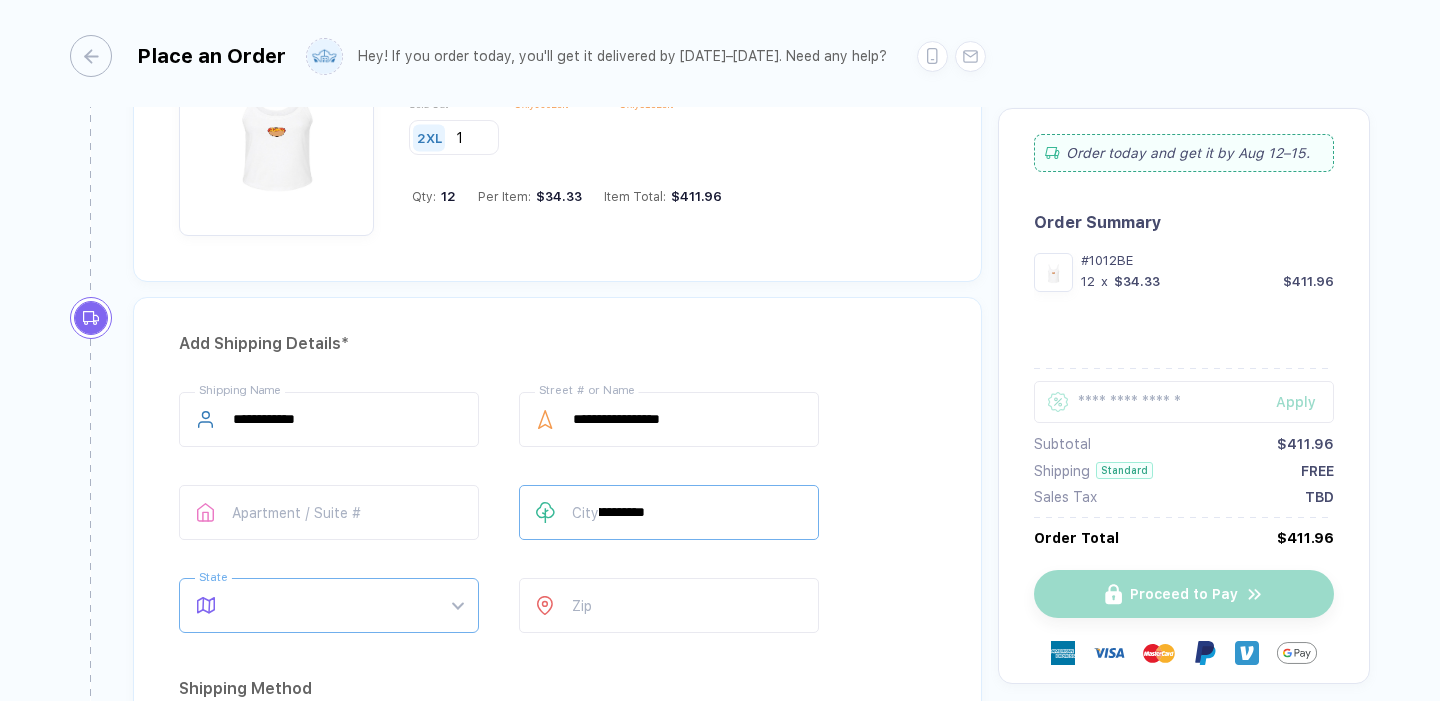 type on "**" 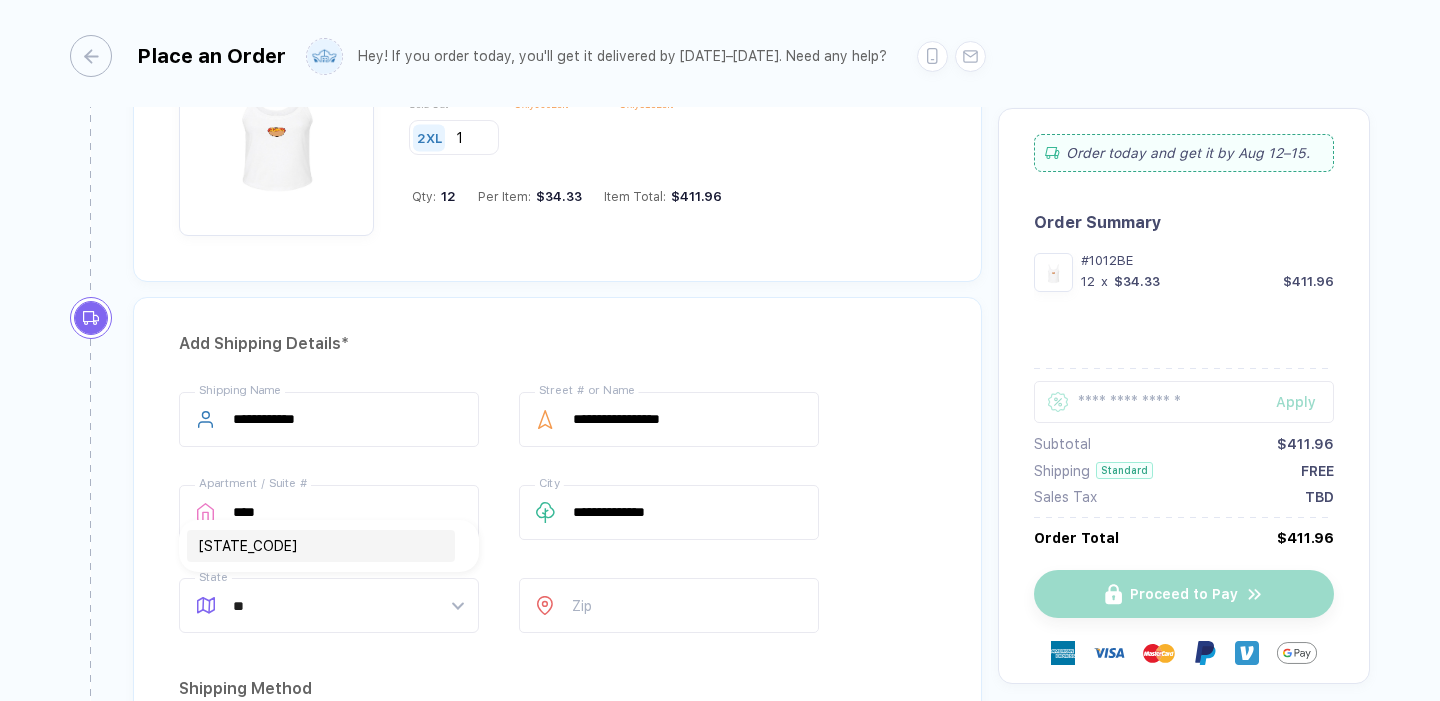 type 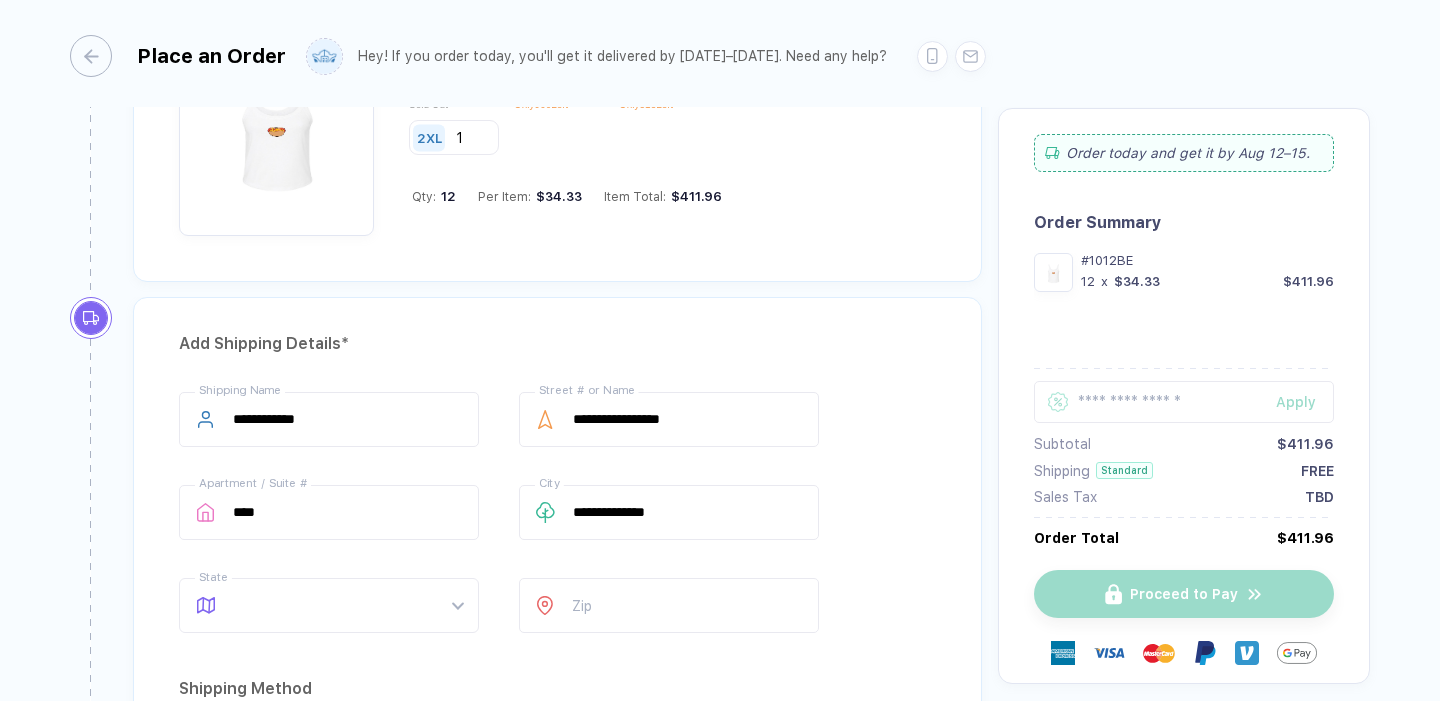 click on "**********" at bounding box center (557, 684) 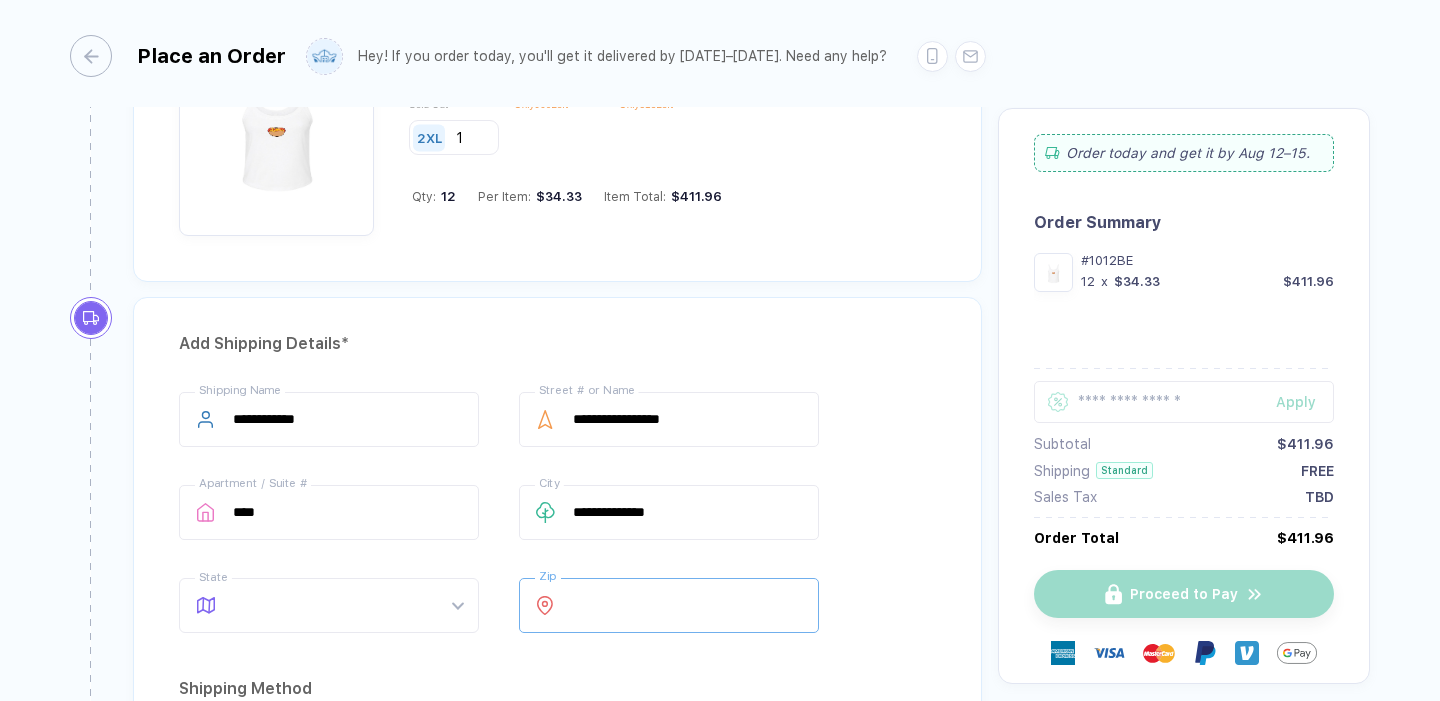 click at bounding box center [669, 605] 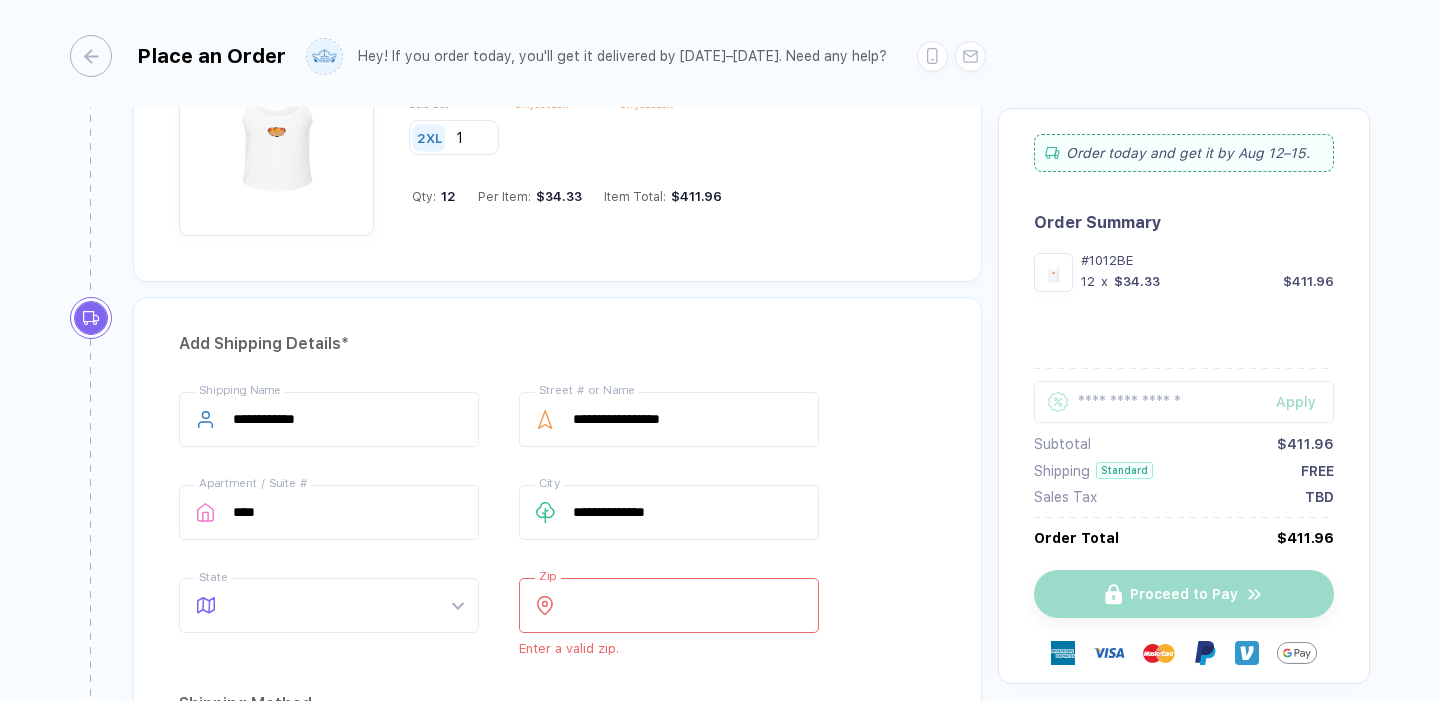 type on "*****" 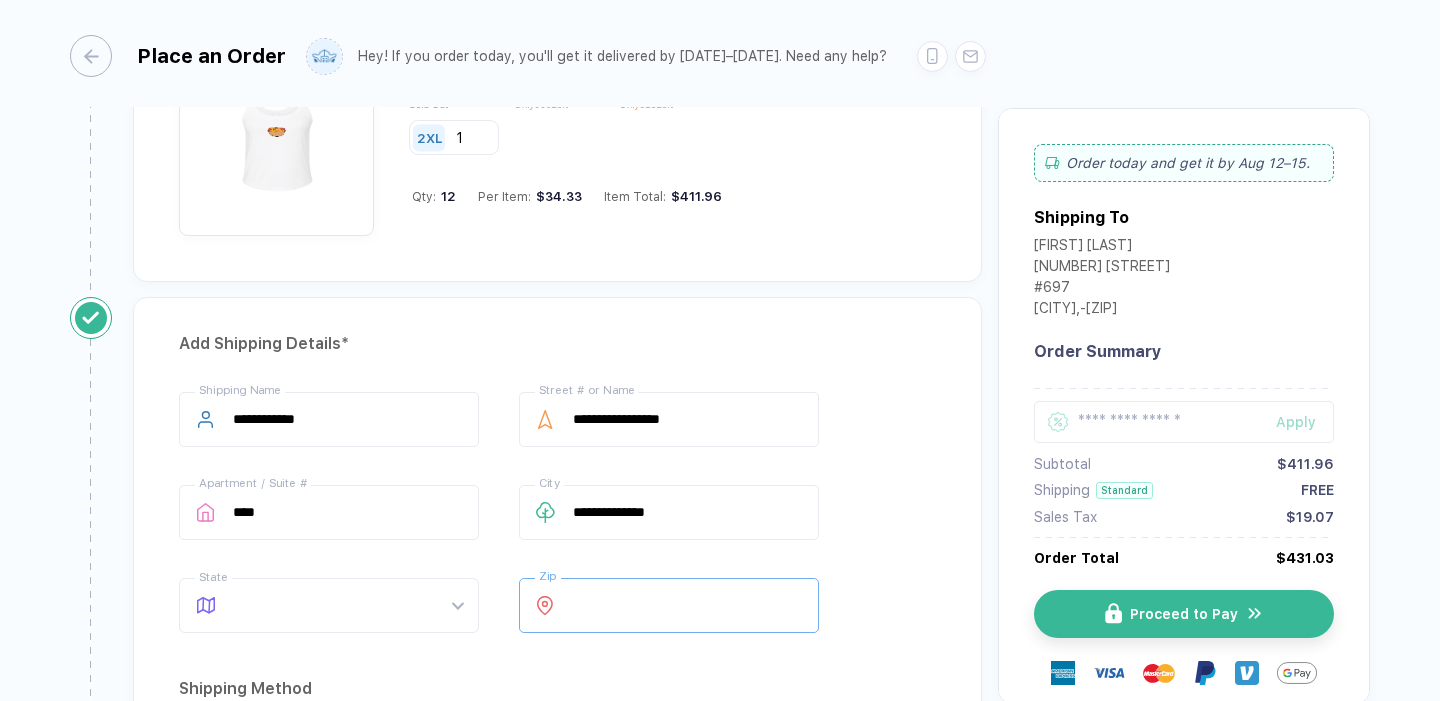 type 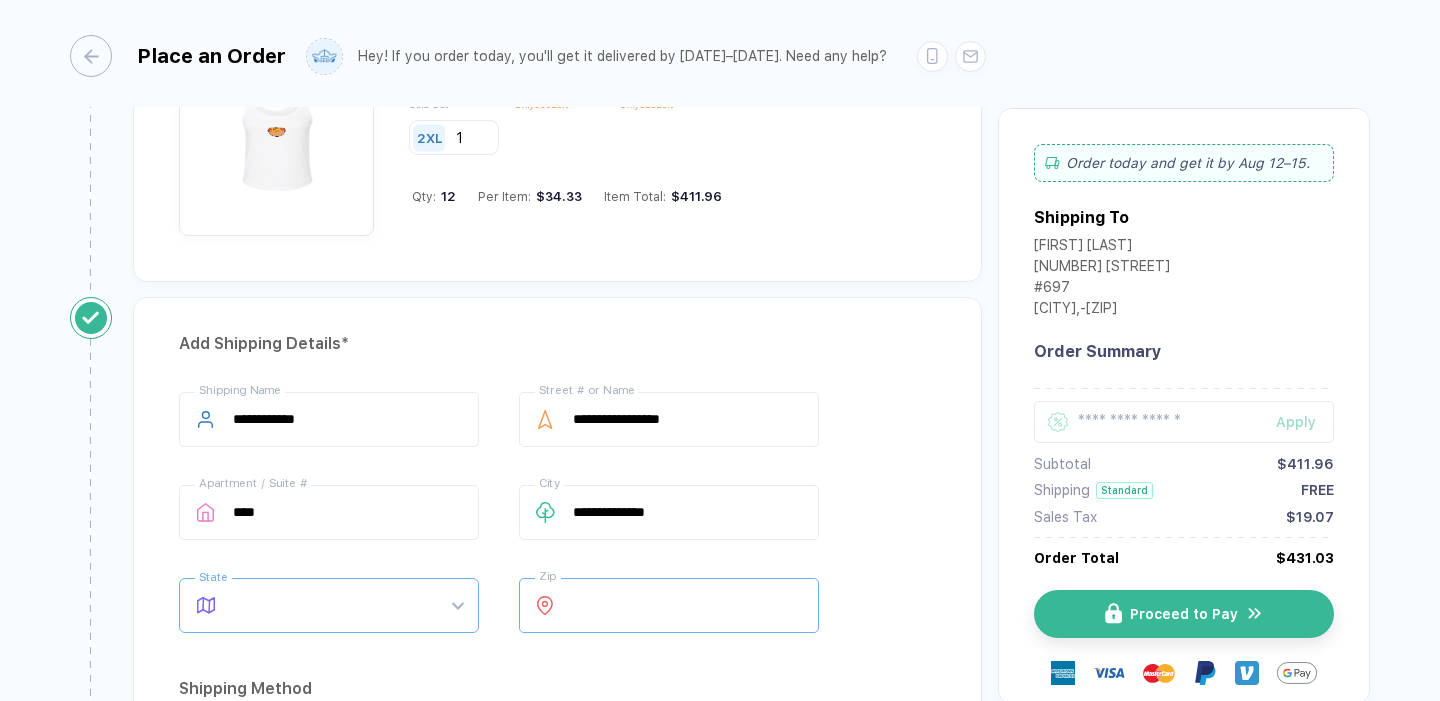 type on "**" 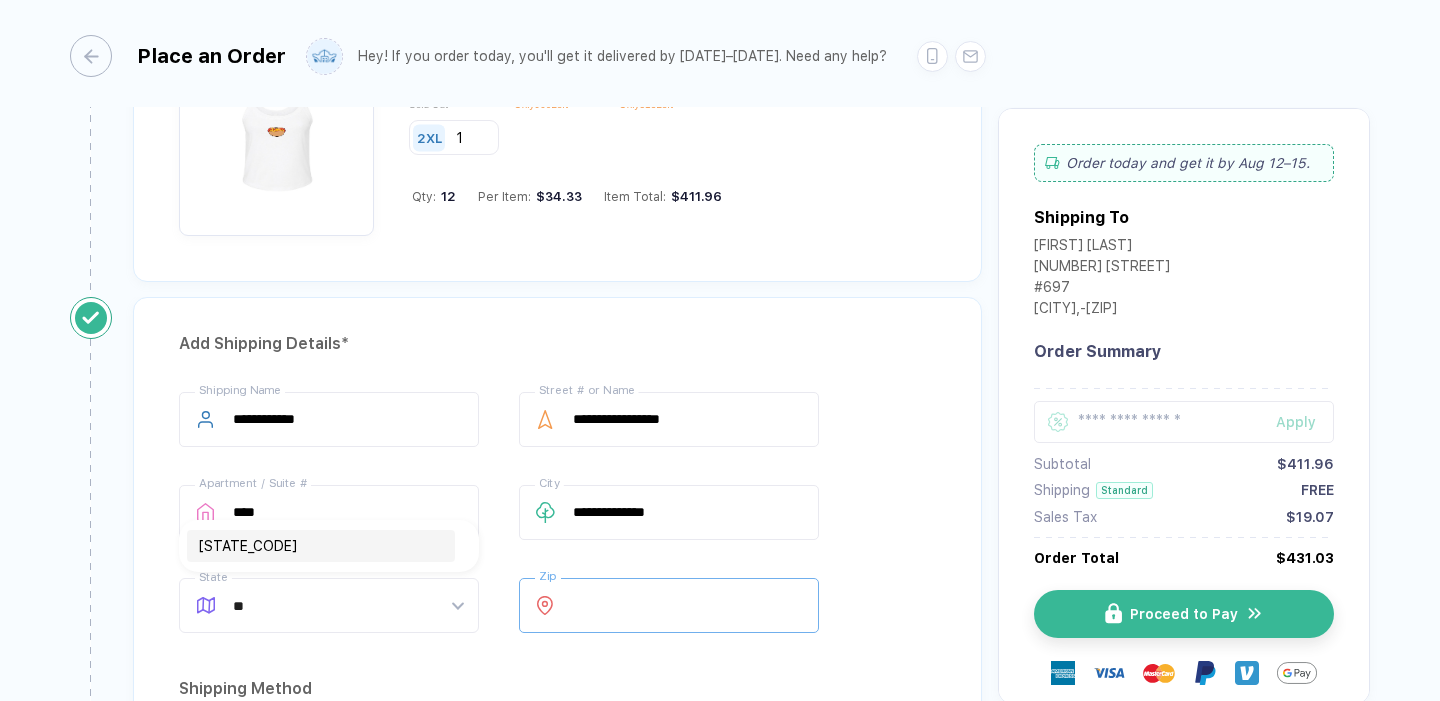 type on "*****" 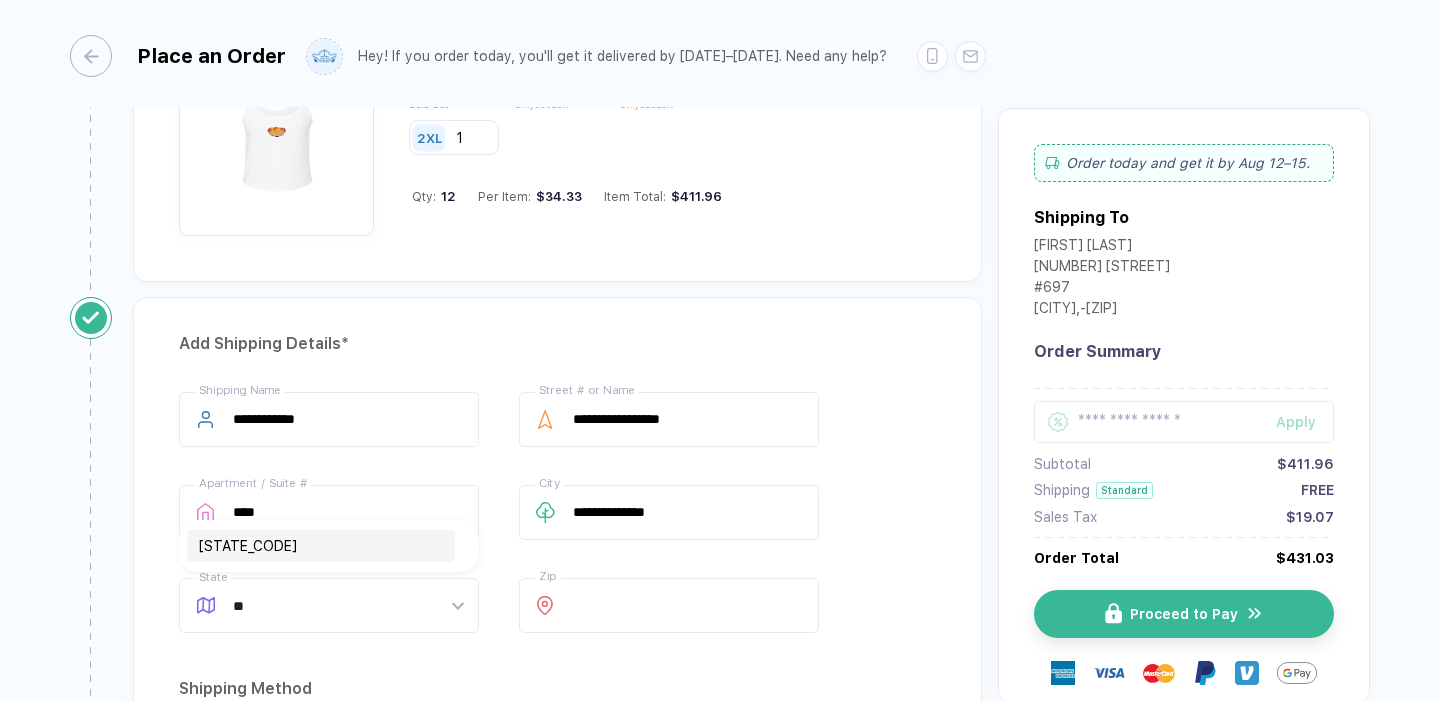 type 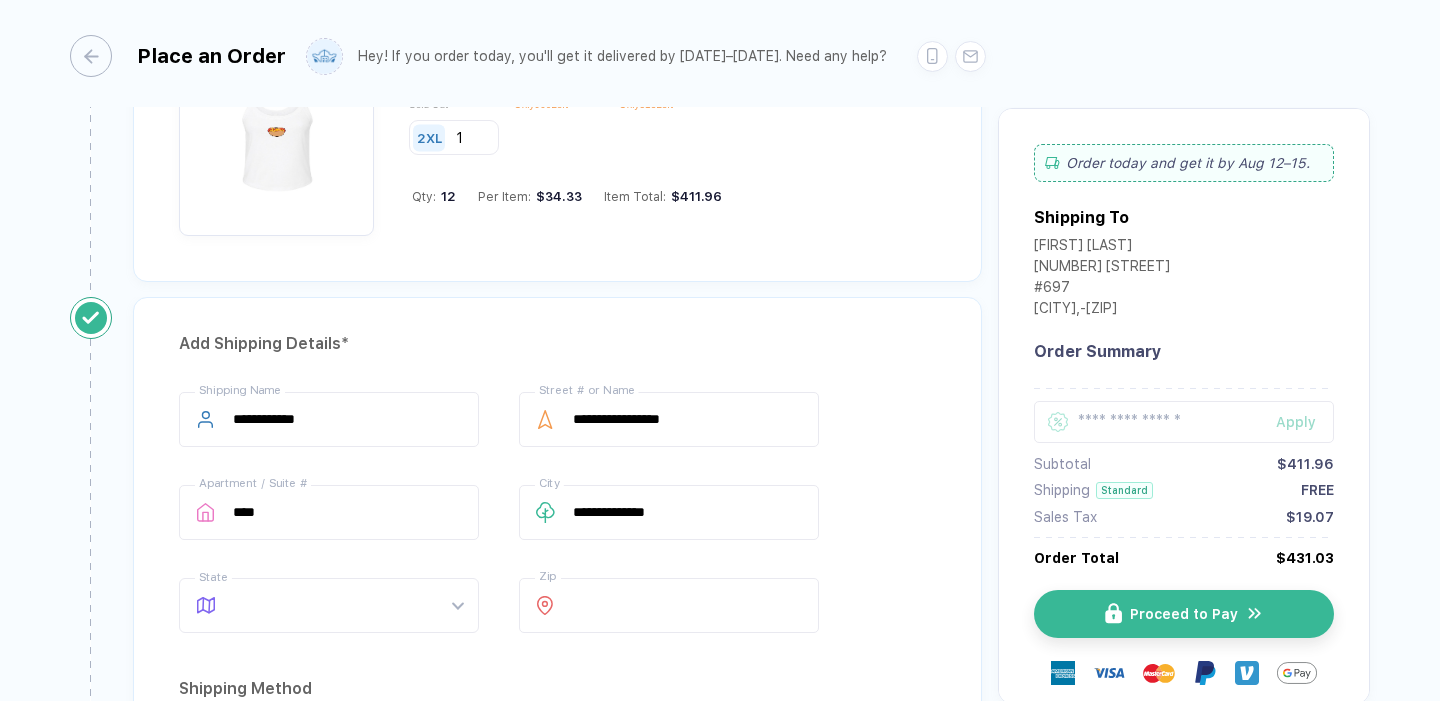 click on "**********" at bounding box center (557, 684) 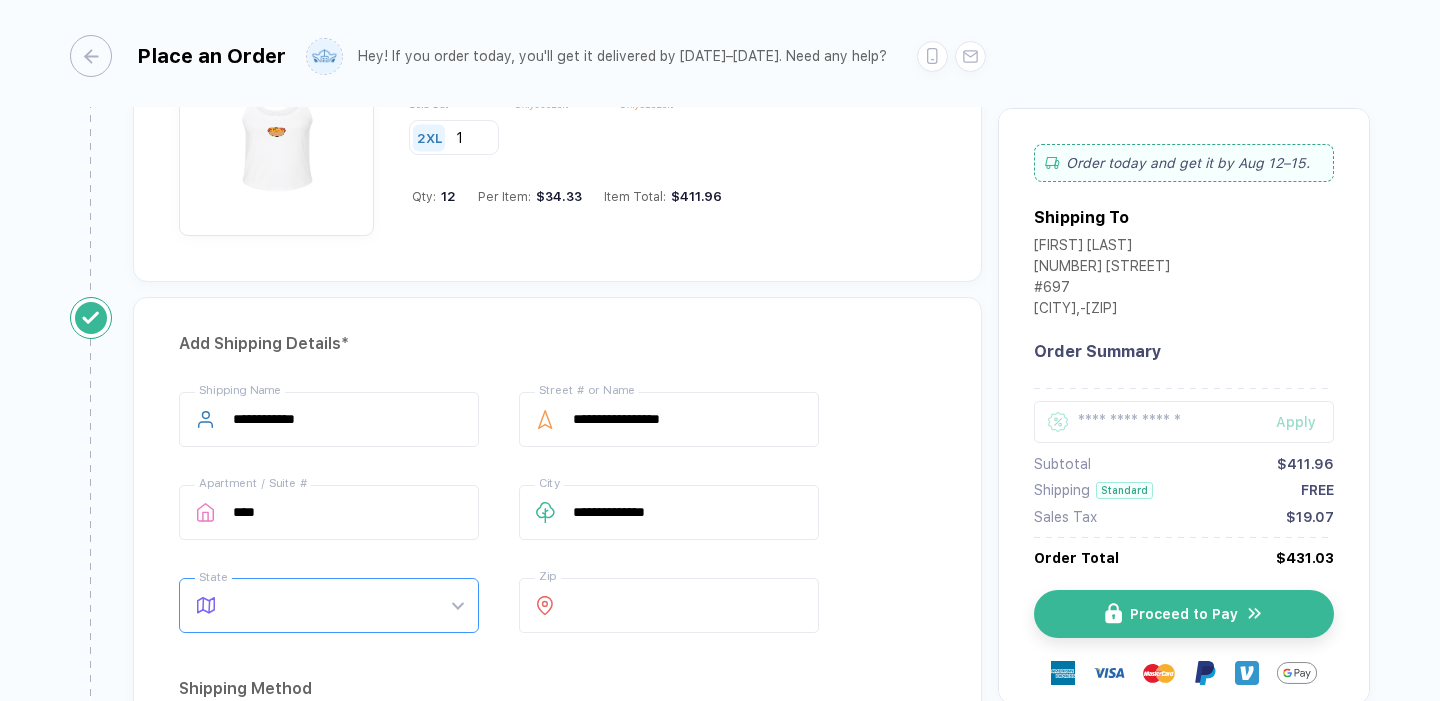 click at bounding box center (348, 605) 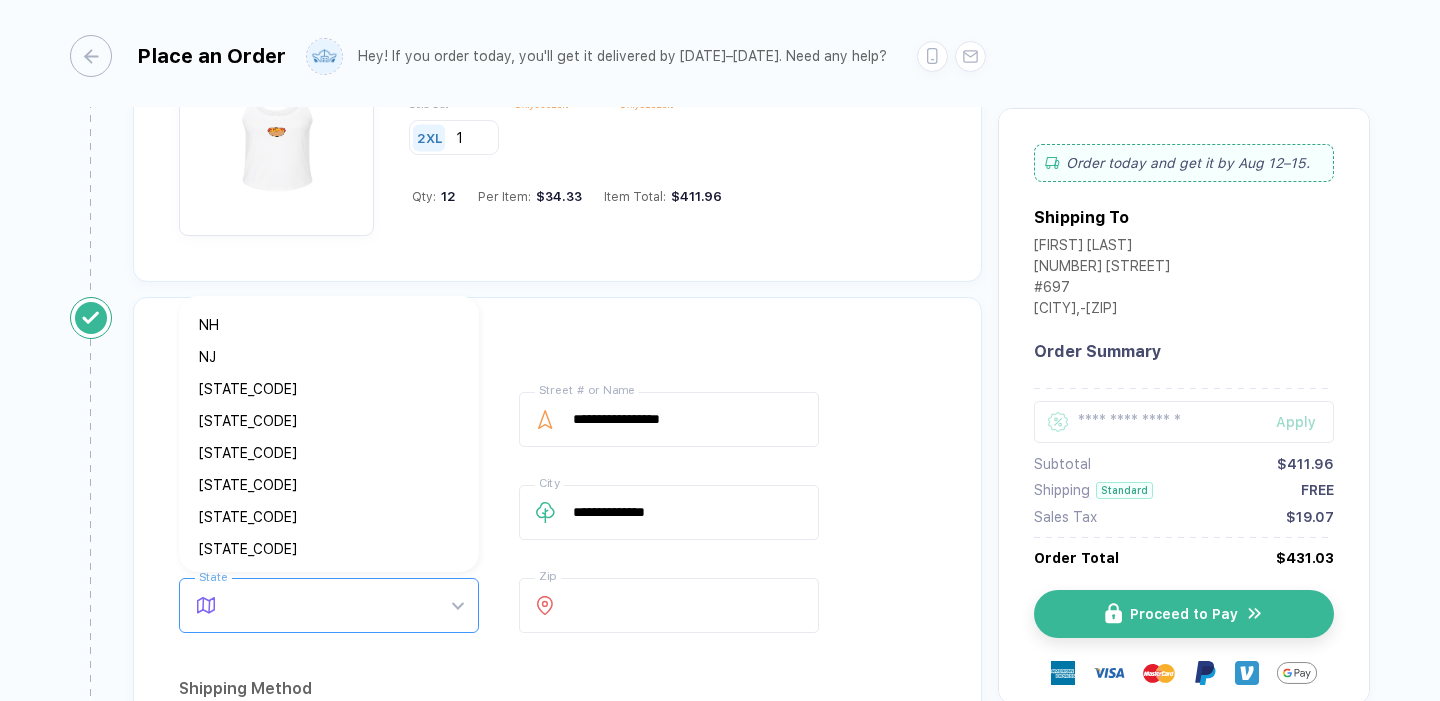 scroll, scrollTop: 923, scrollLeft: 0, axis: vertical 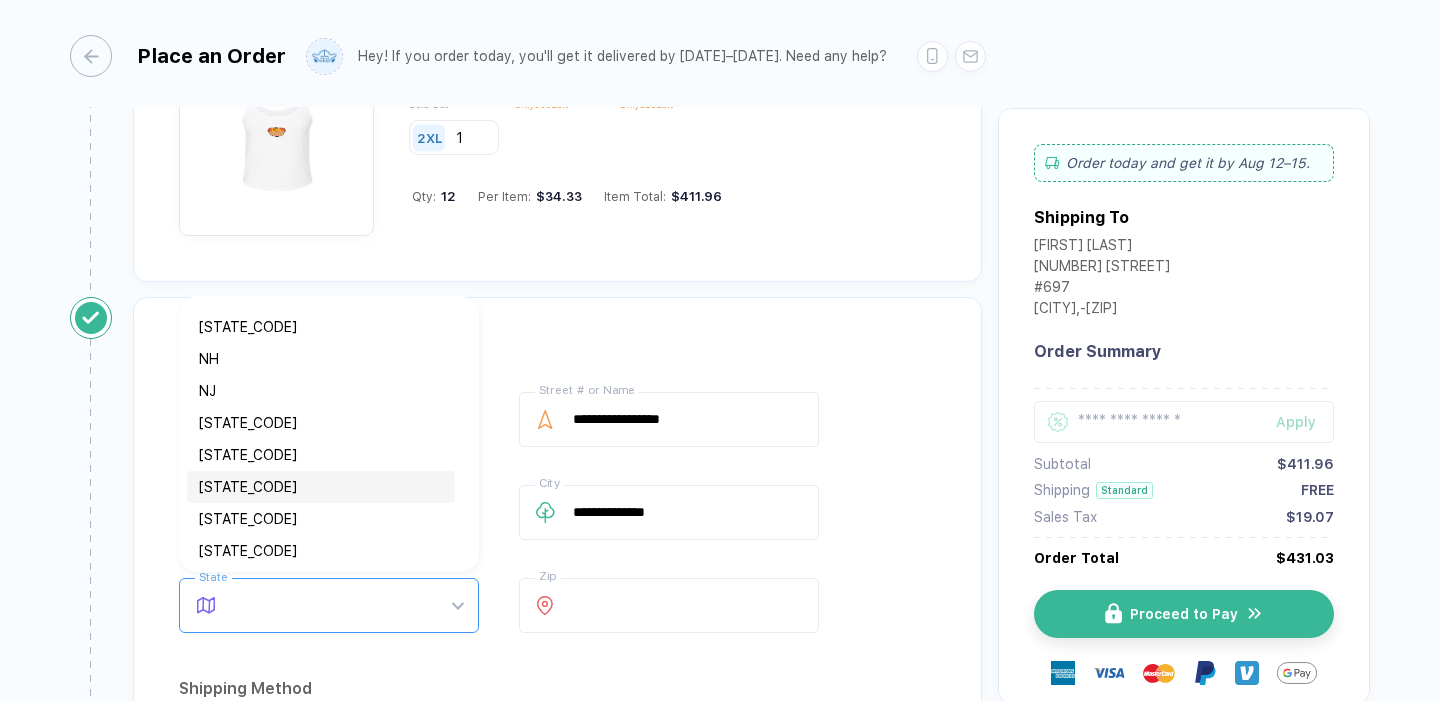 click on "[STATE_CODE]" at bounding box center (321, 487) 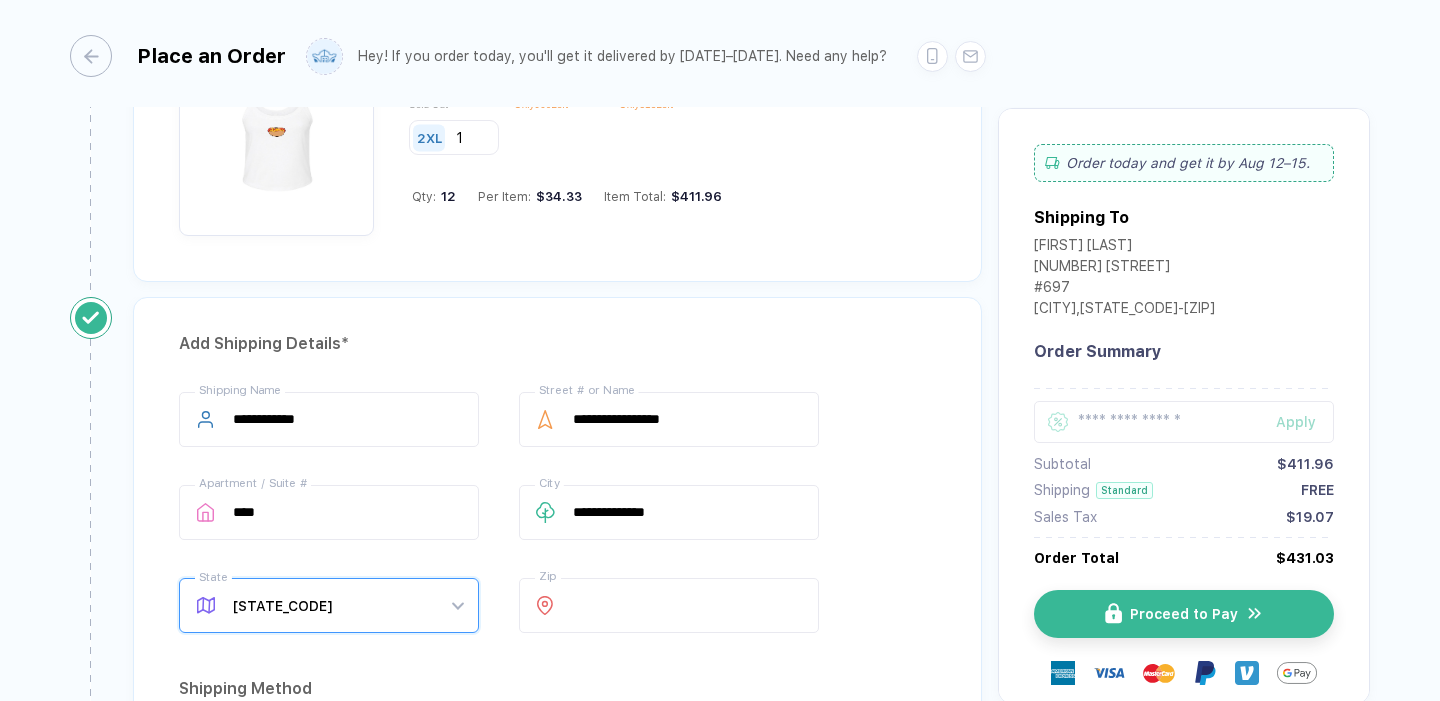 click on "**********" at bounding box center [557, 684] 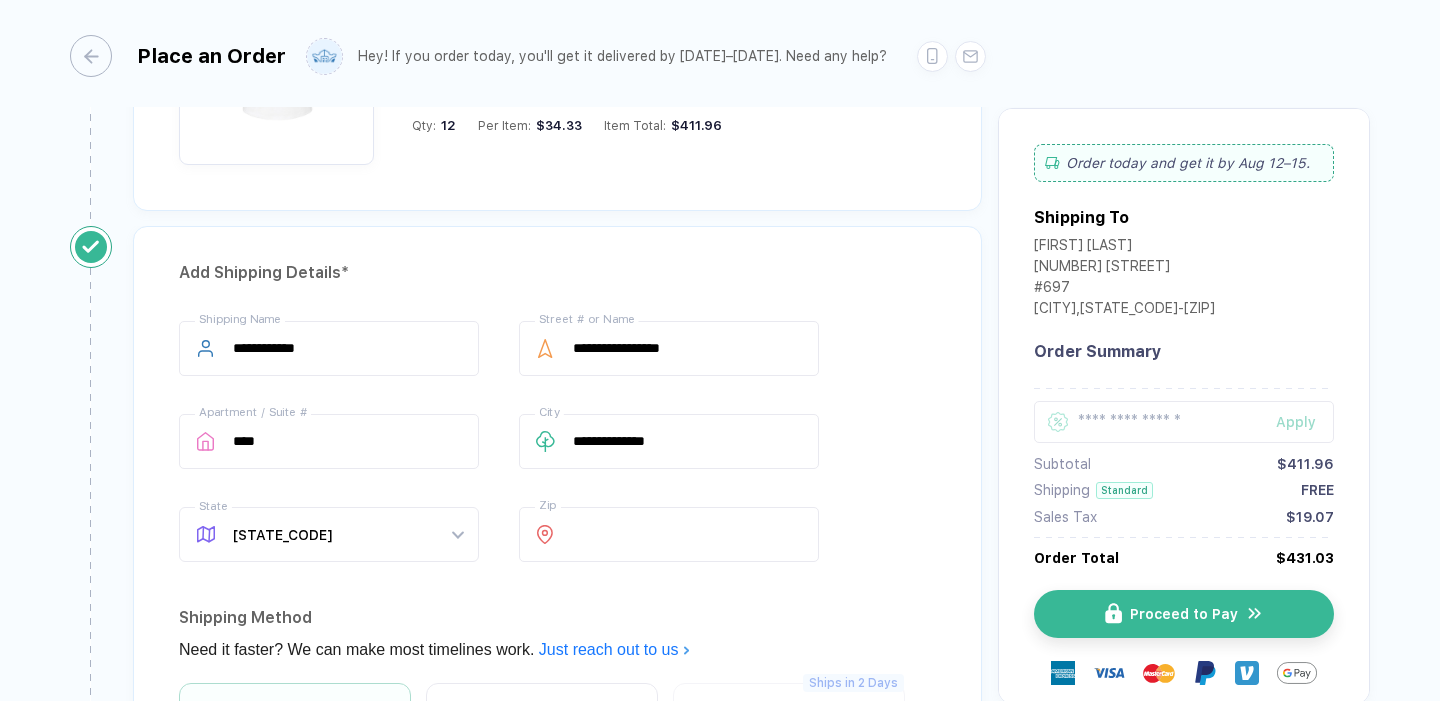 scroll, scrollTop: 1186, scrollLeft: 0, axis: vertical 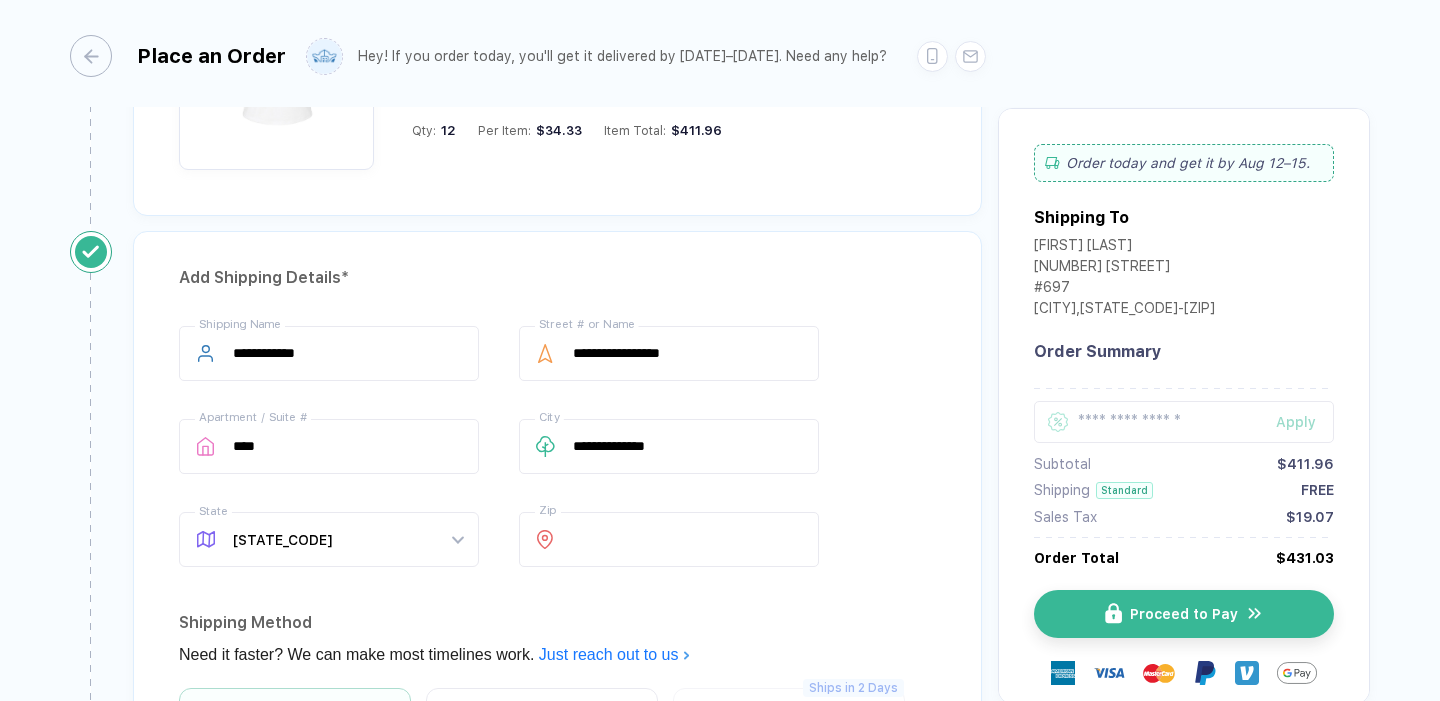click on "**********" at bounding box center (557, 450) 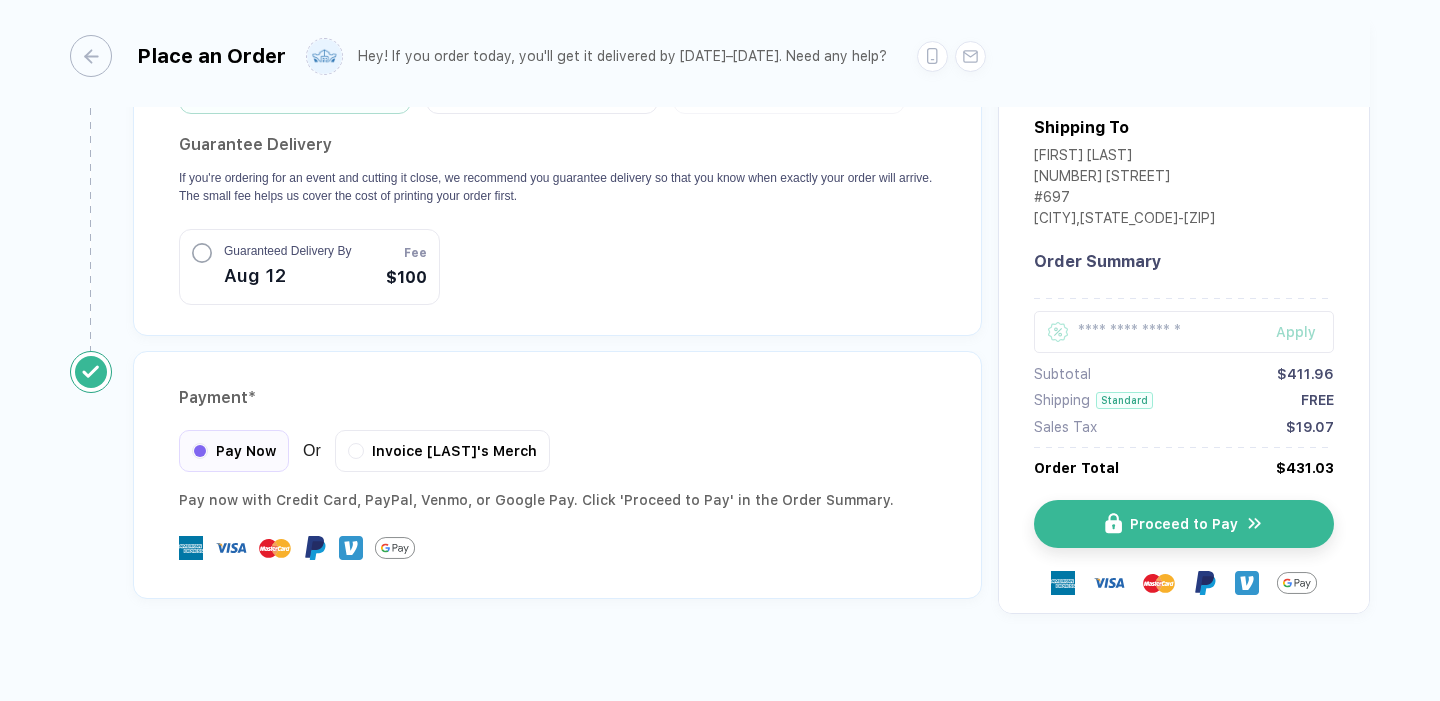 scroll, scrollTop: 1873, scrollLeft: 0, axis: vertical 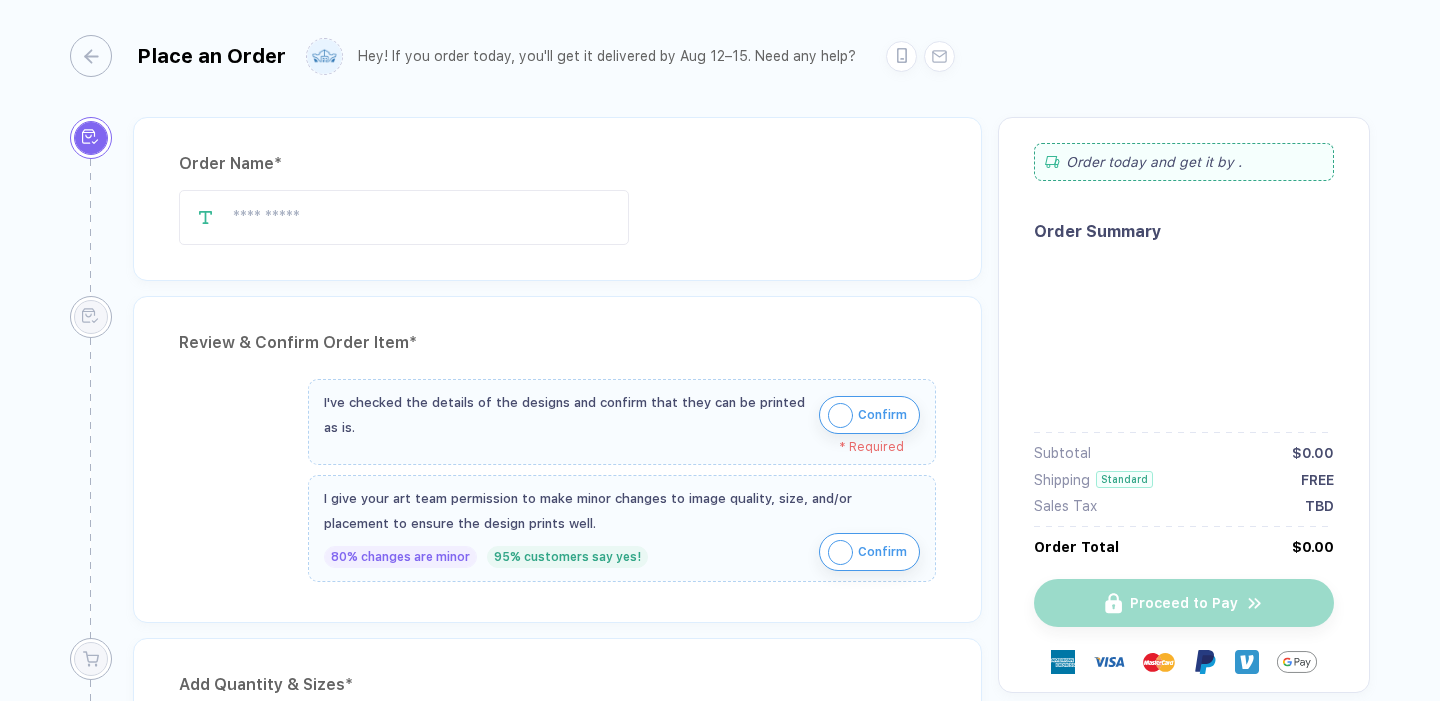type on "**********" 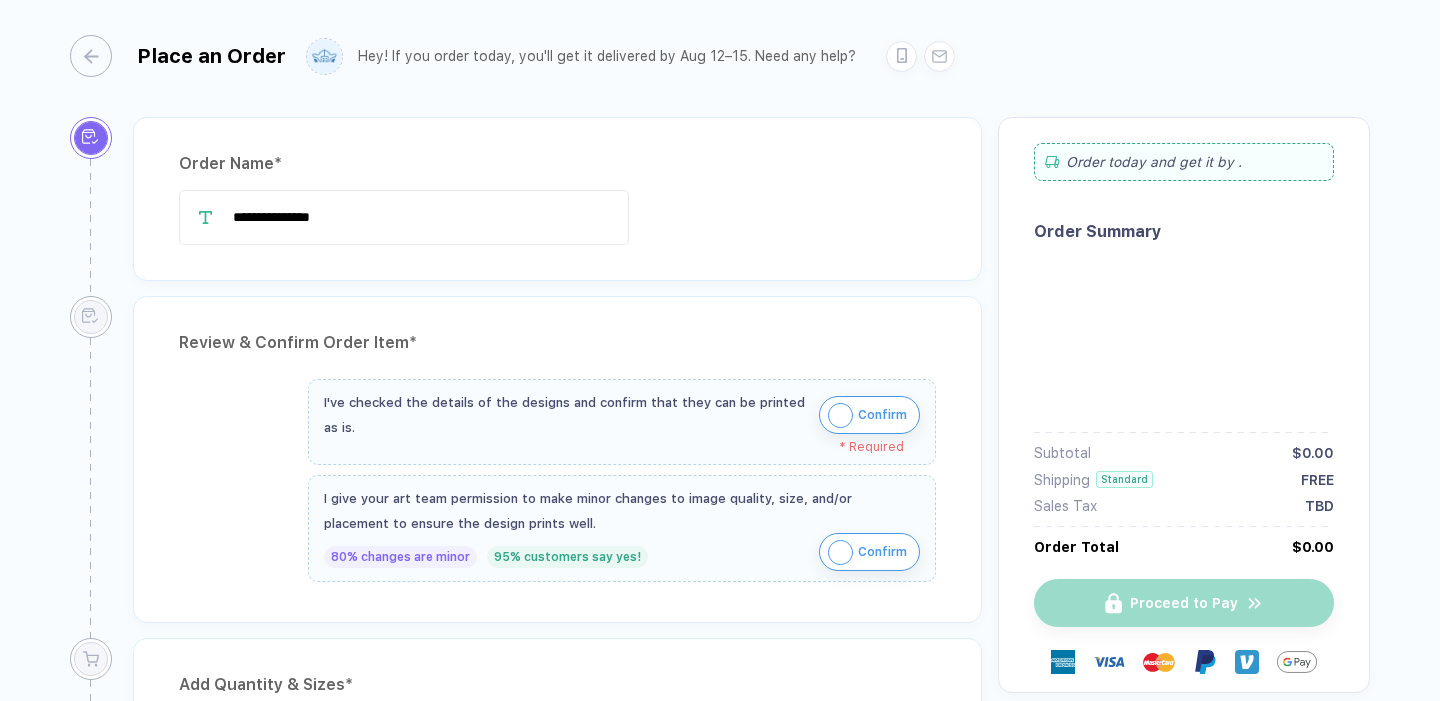 scroll, scrollTop: 0, scrollLeft: 0, axis: both 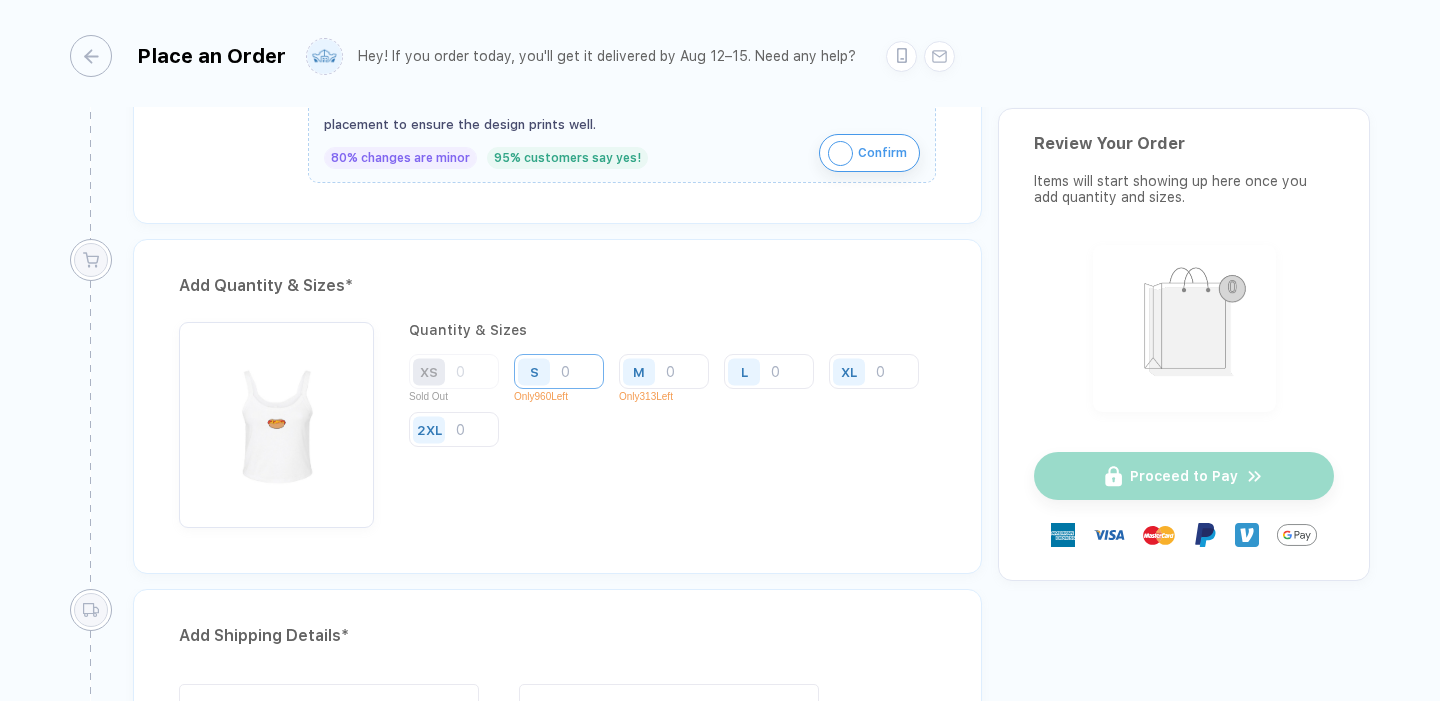click at bounding box center (559, 371) 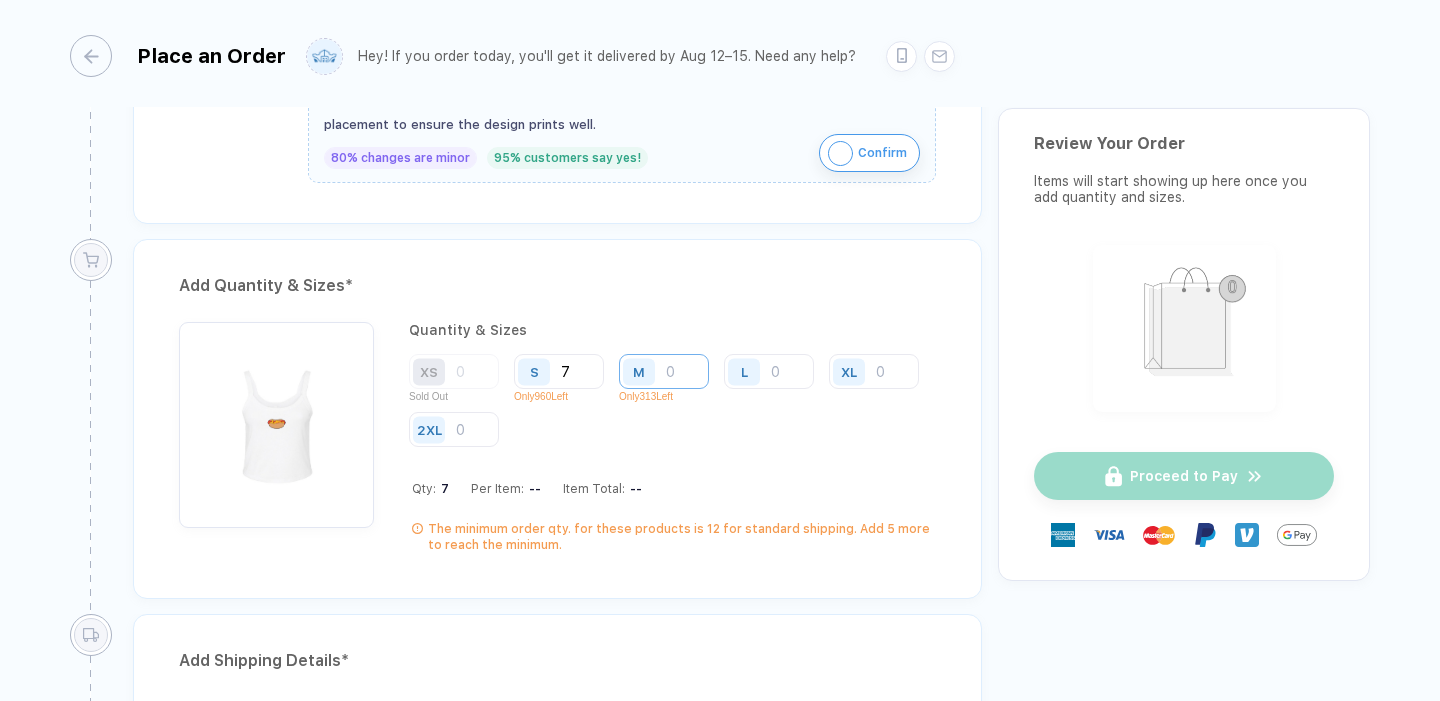 type on "7" 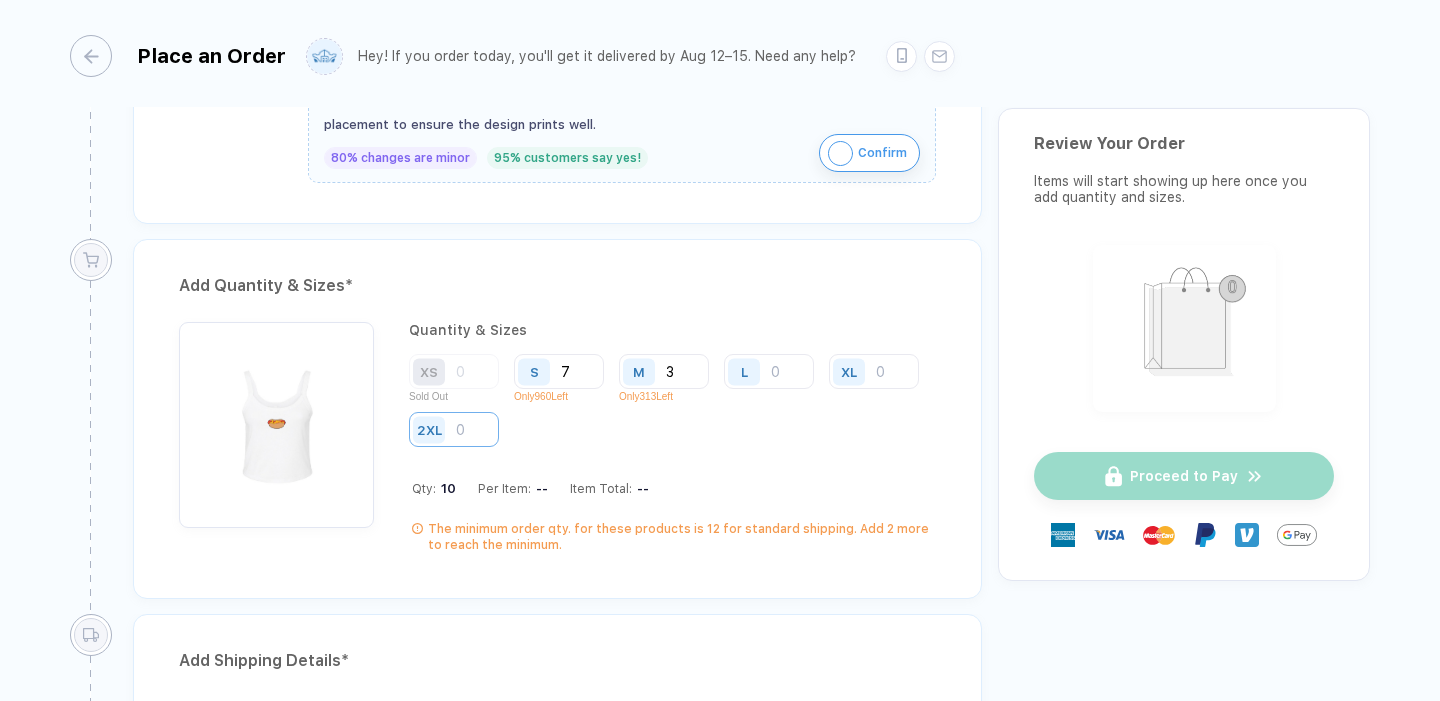 type on "3" 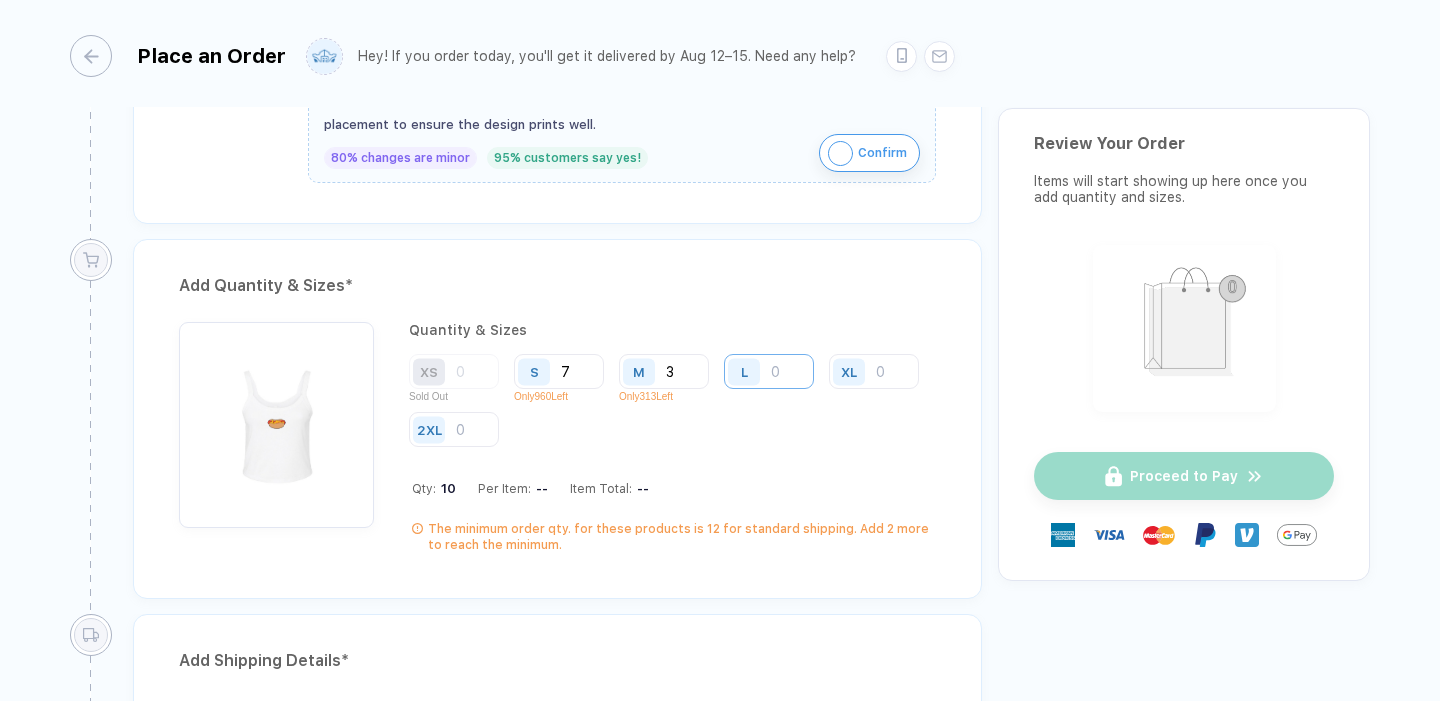 click at bounding box center [769, 371] 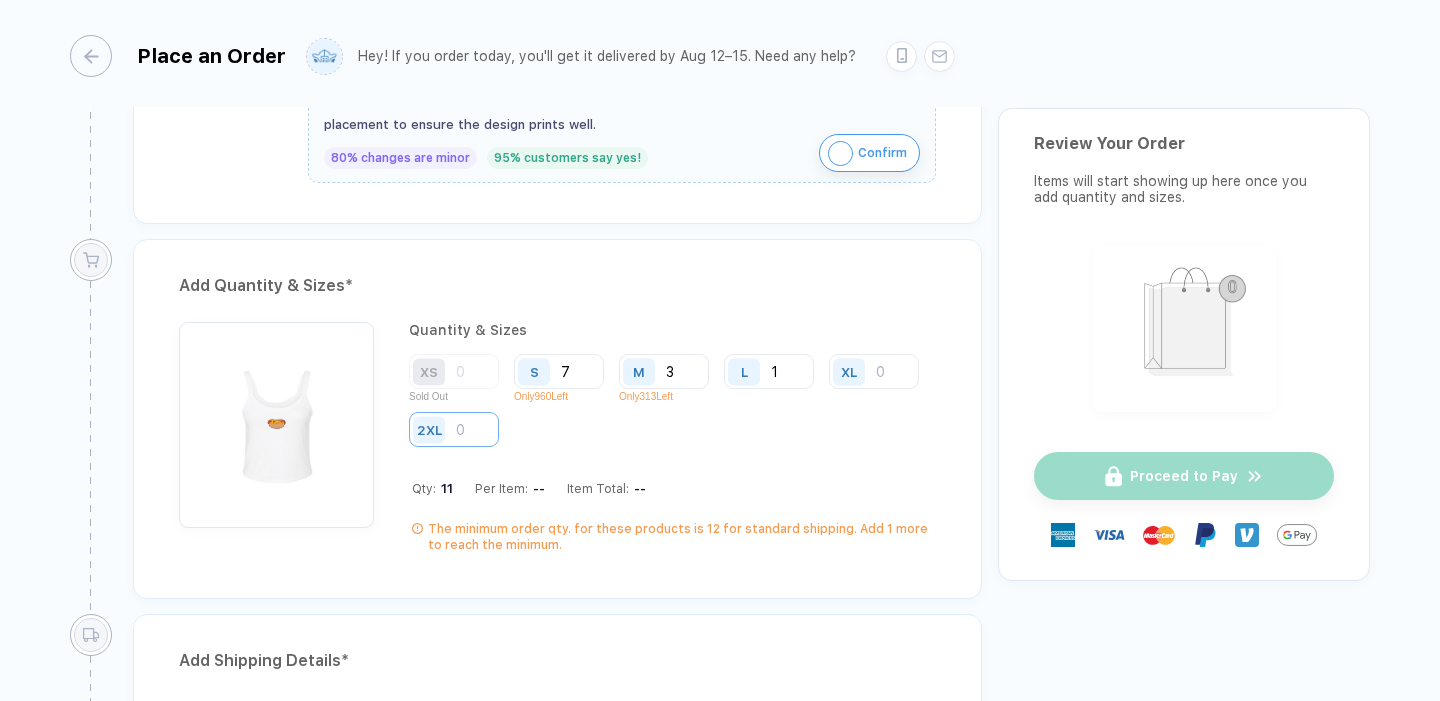 type on "1" 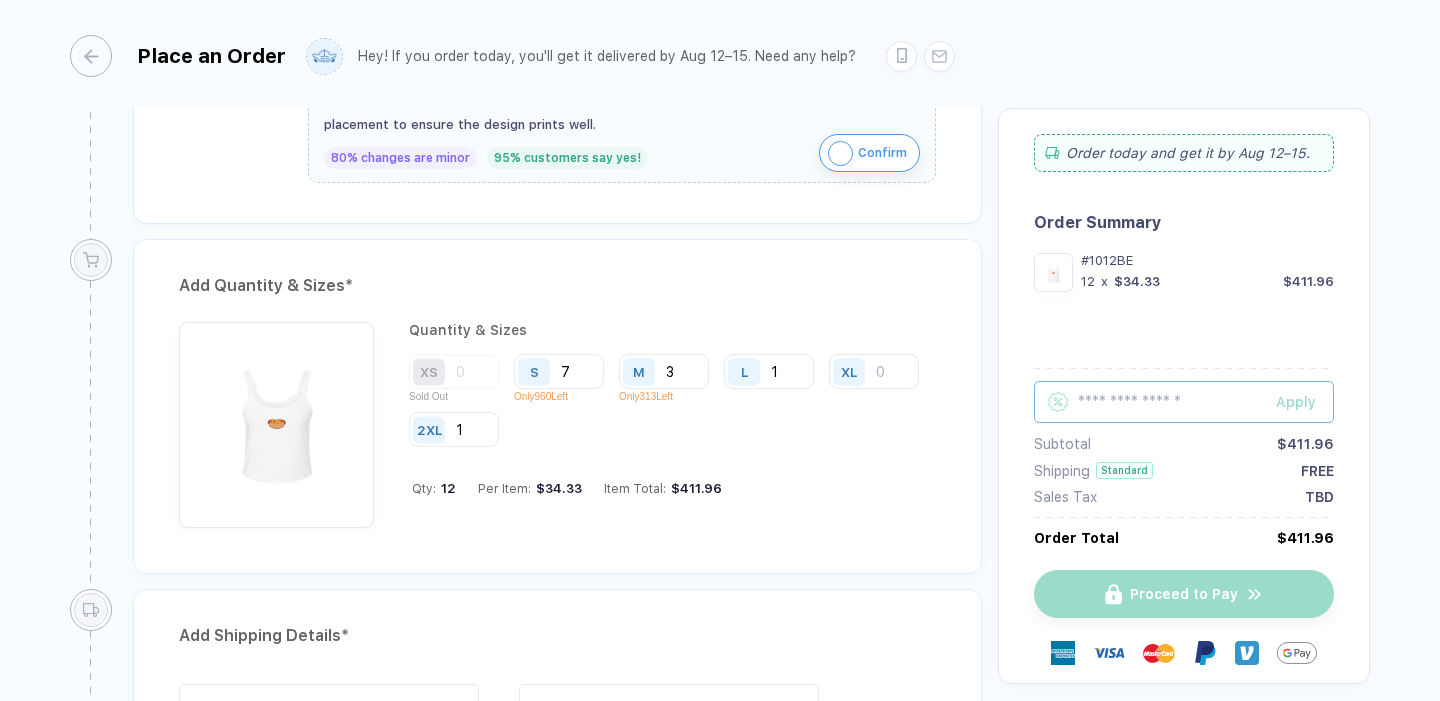 type on "1" 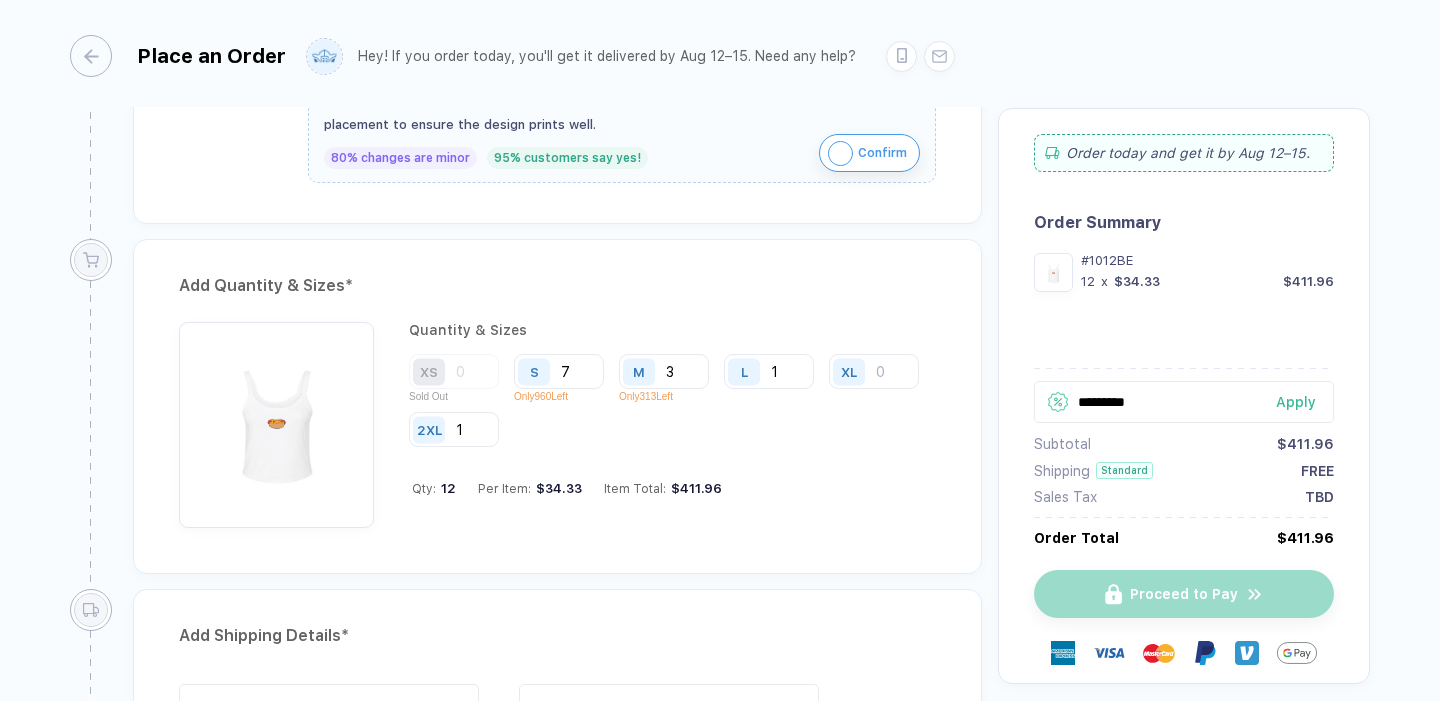 click on "Apply" at bounding box center [1305, 402] 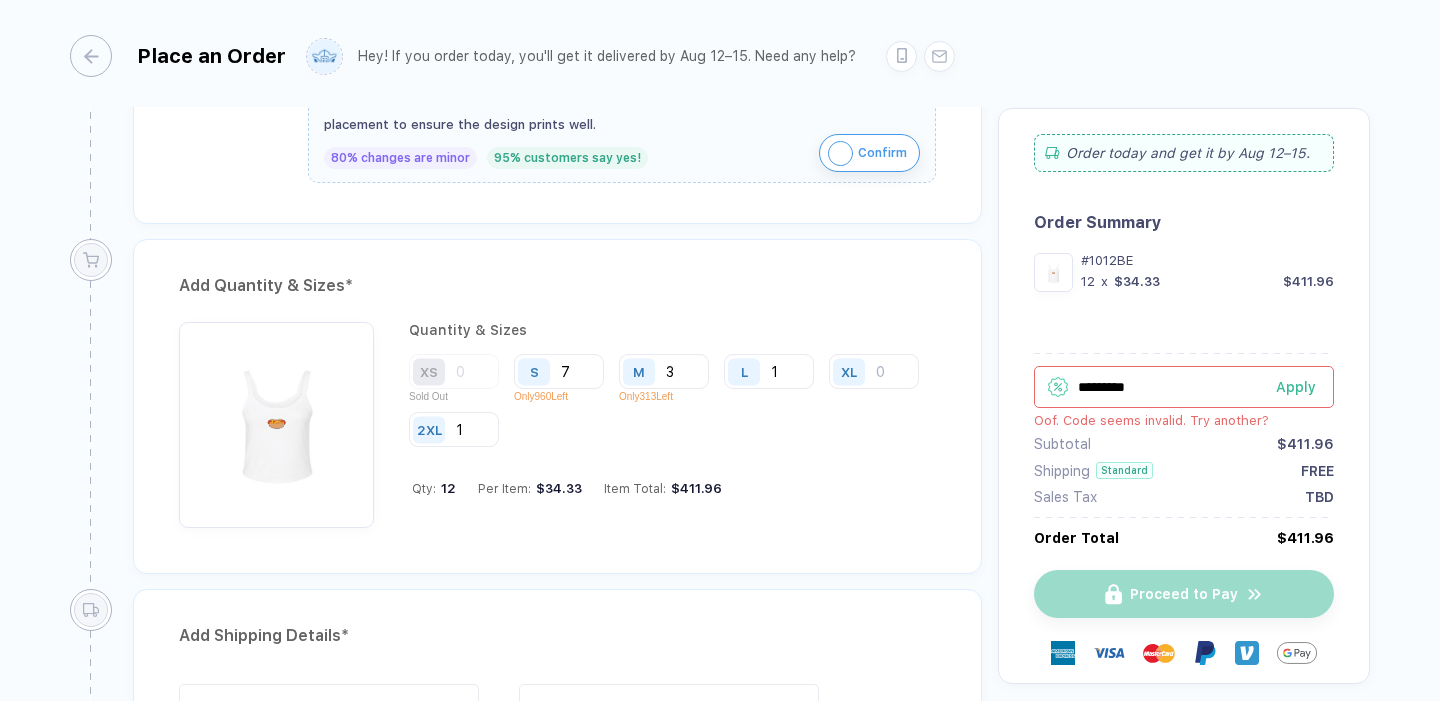 click on "*********" at bounding box center [1184, 387] 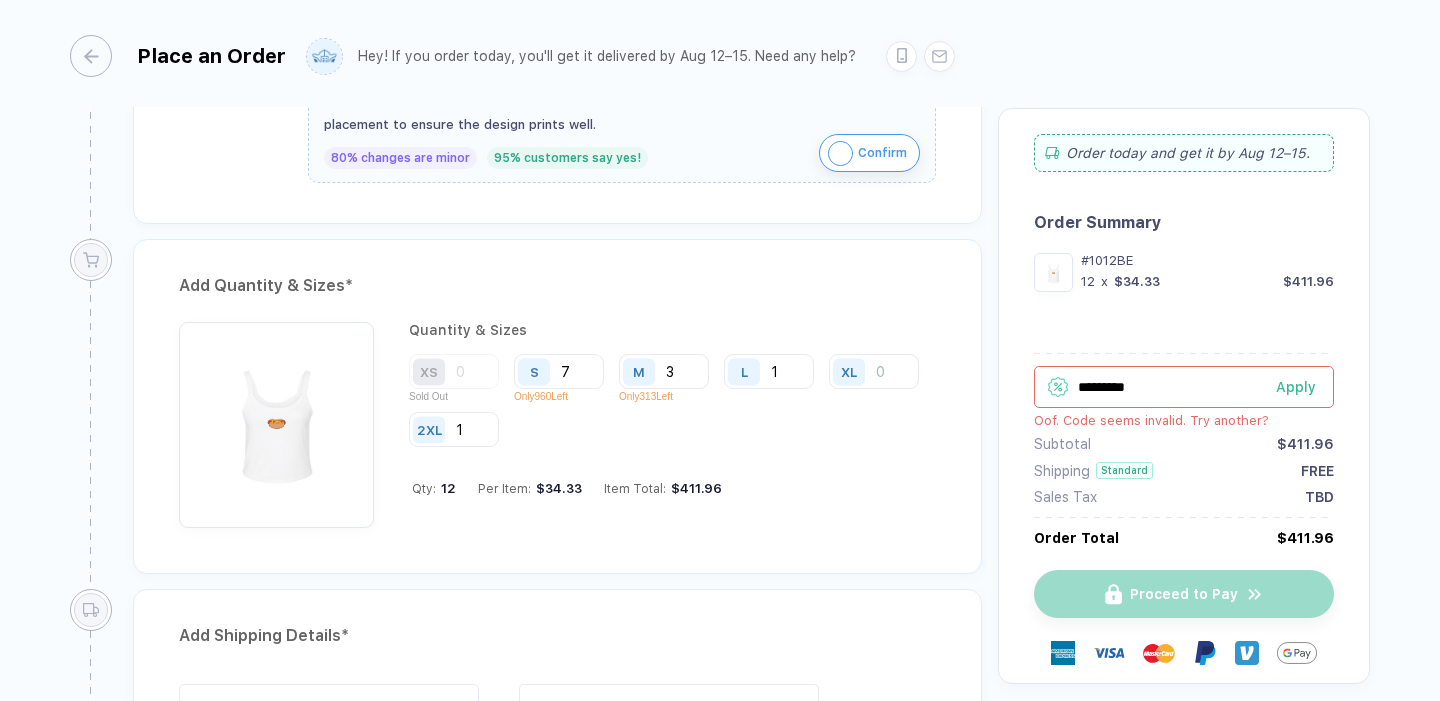 click on "*********" at bounding box center (1184, 387) 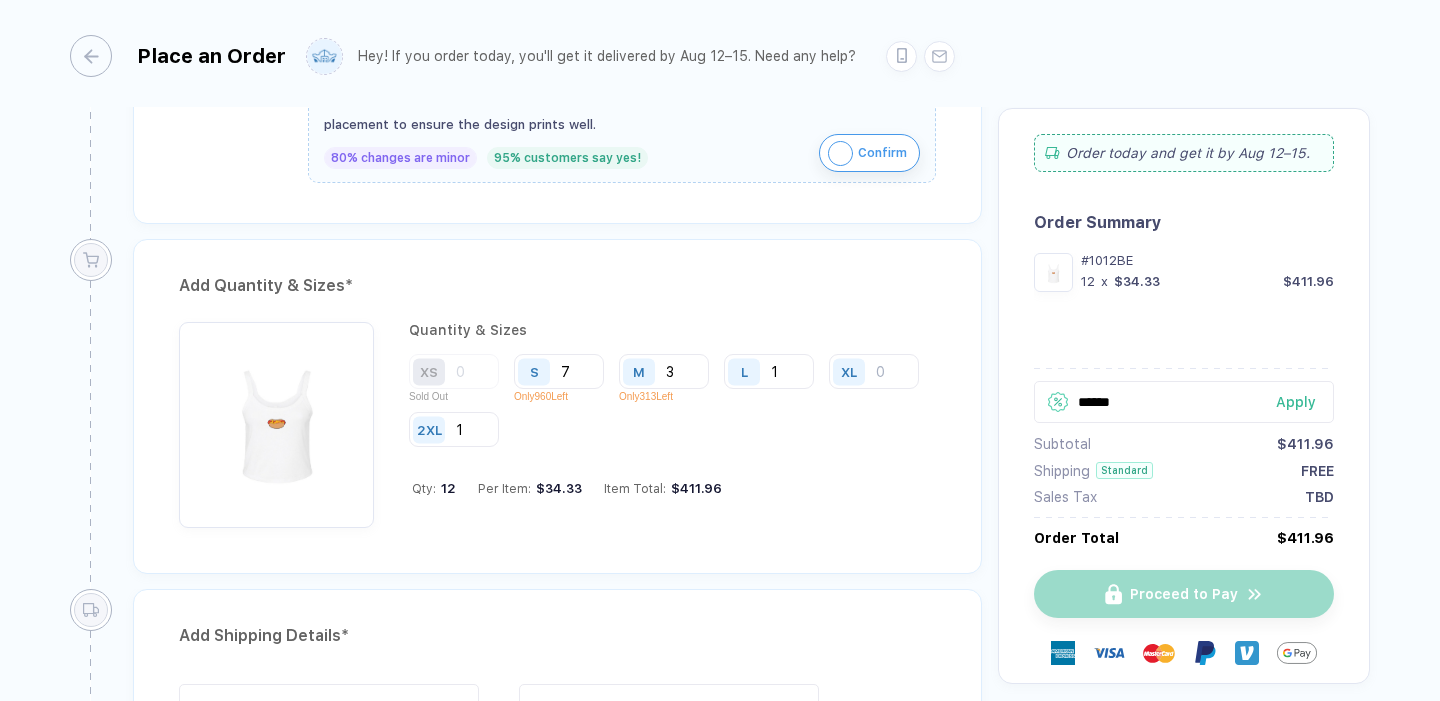 type on "******" 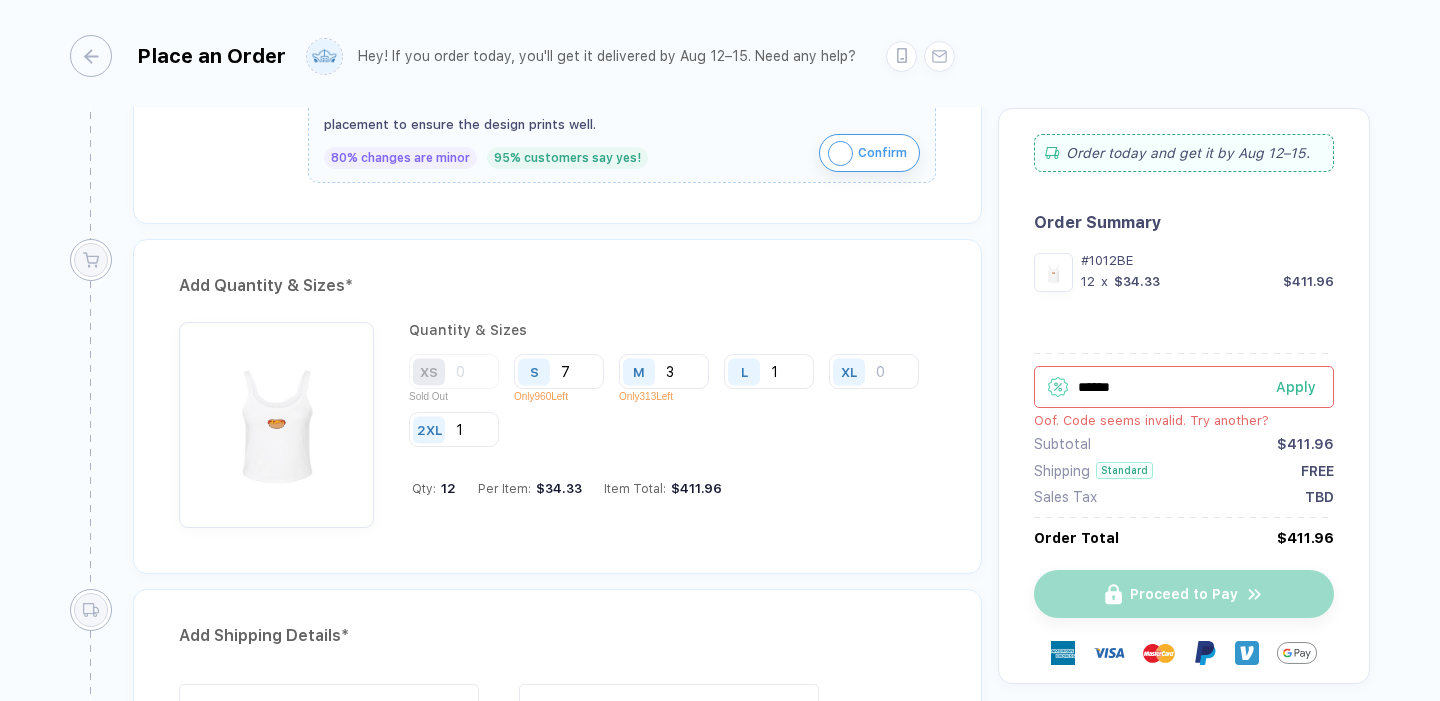 click on "******" at bounding box center (1184, 387) 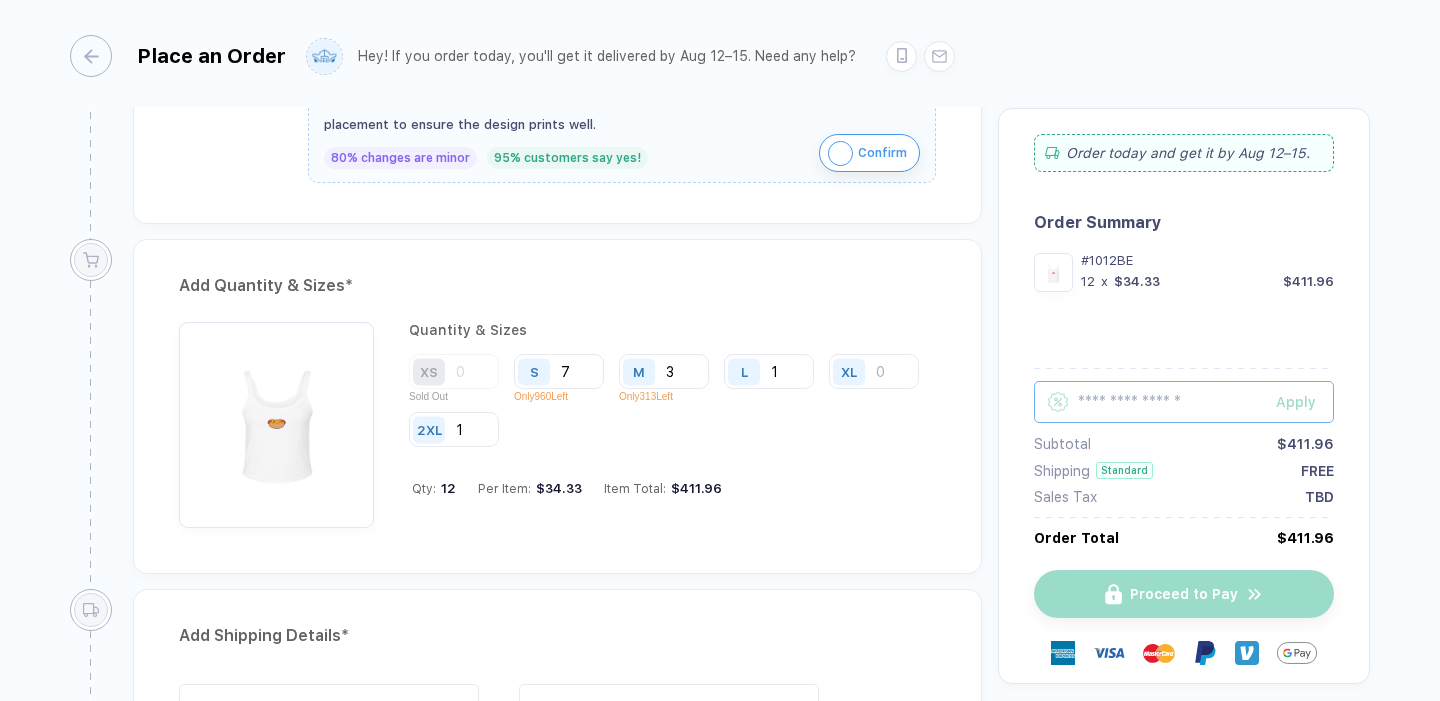 paste 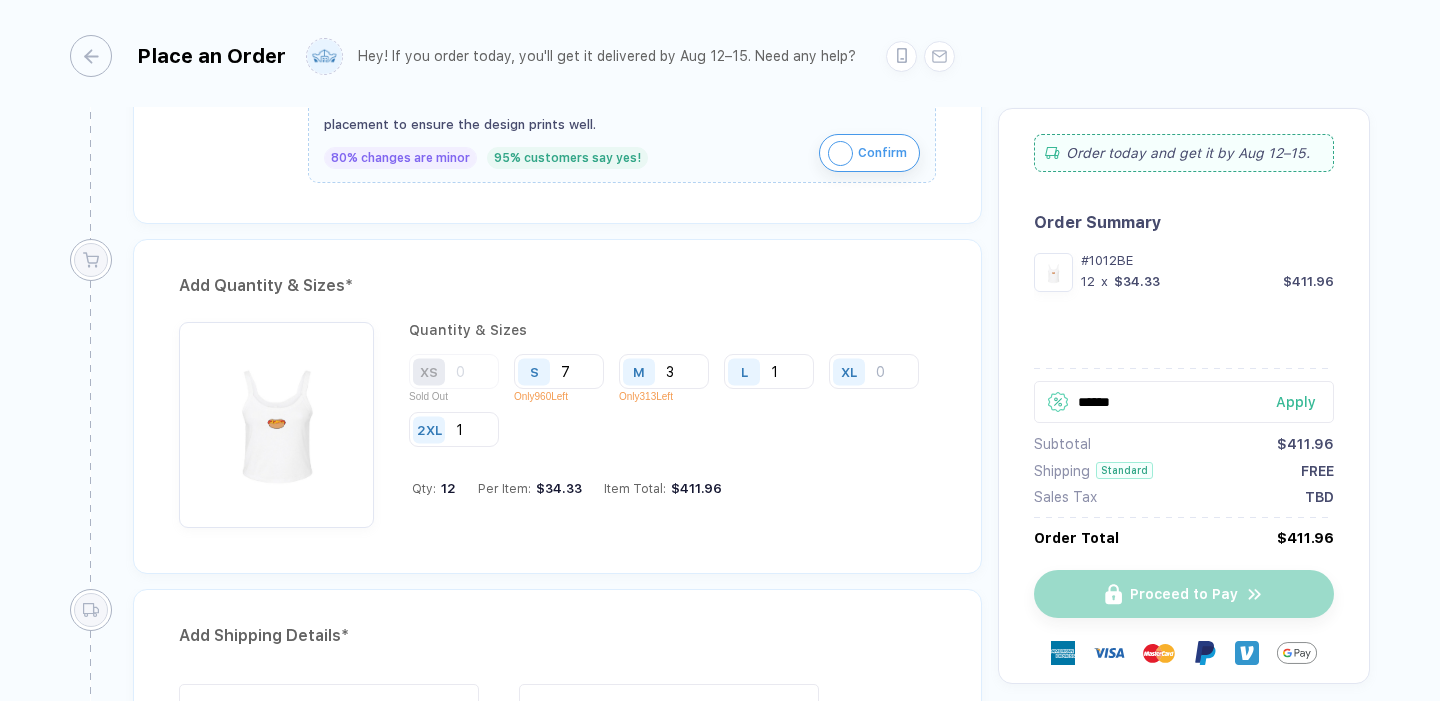 type on "******" 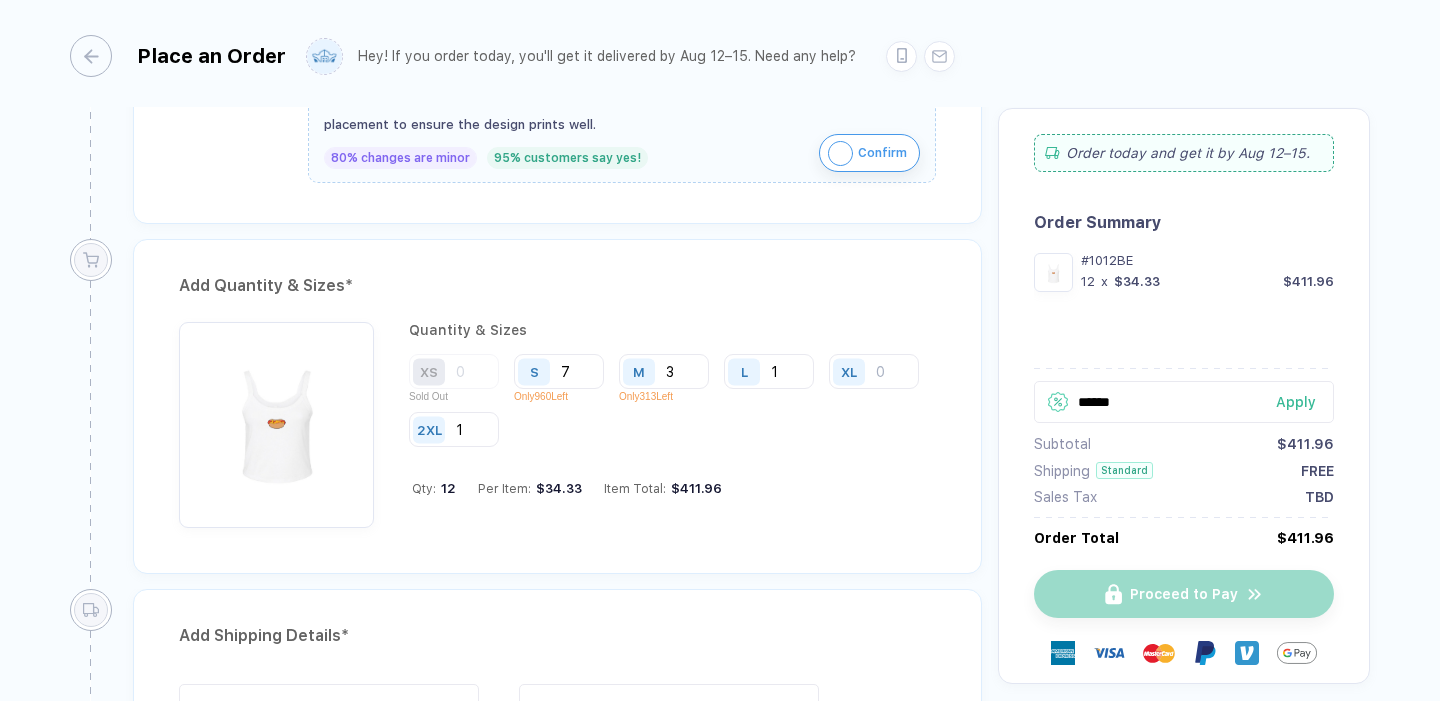 click on "Apply" at bounding box center [1292, 402] 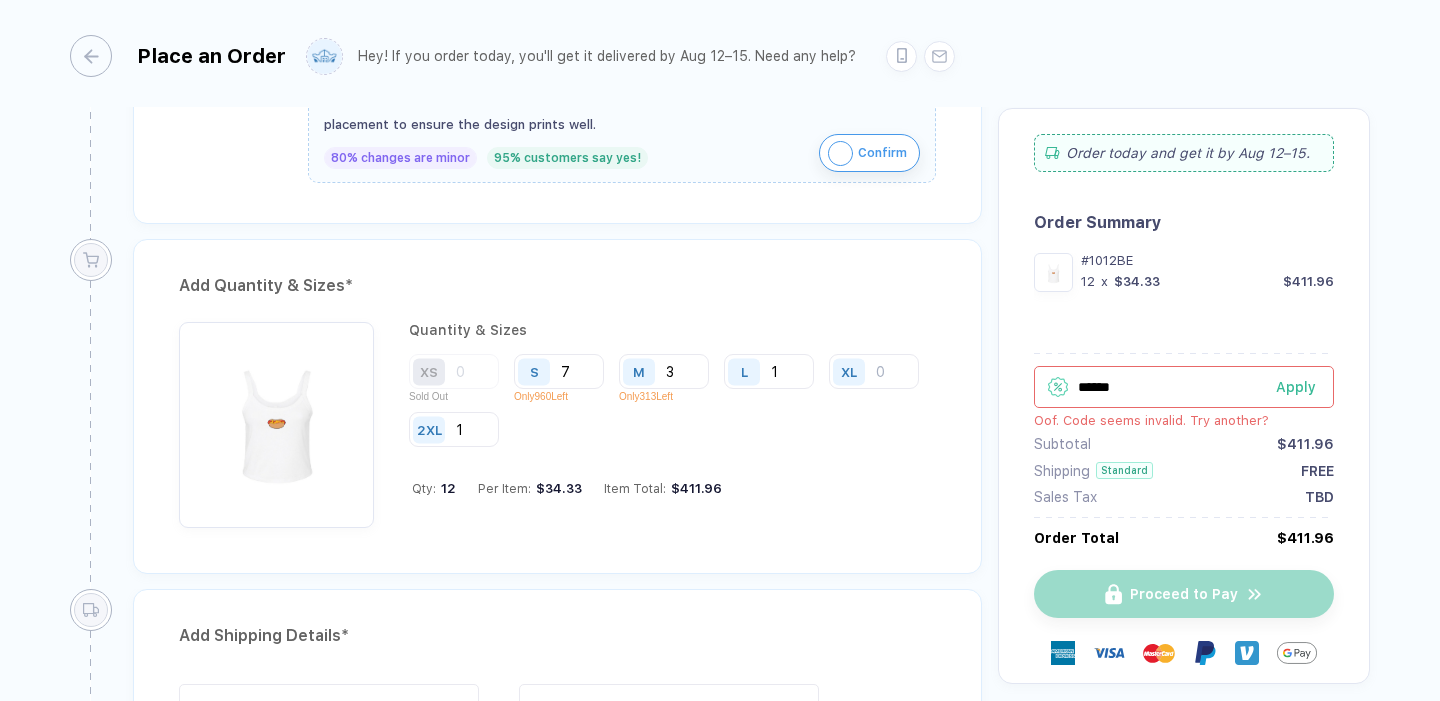 click on "****** Apply Oof. Code seems invalid. Try another?" at bounding box center (1184, 397) 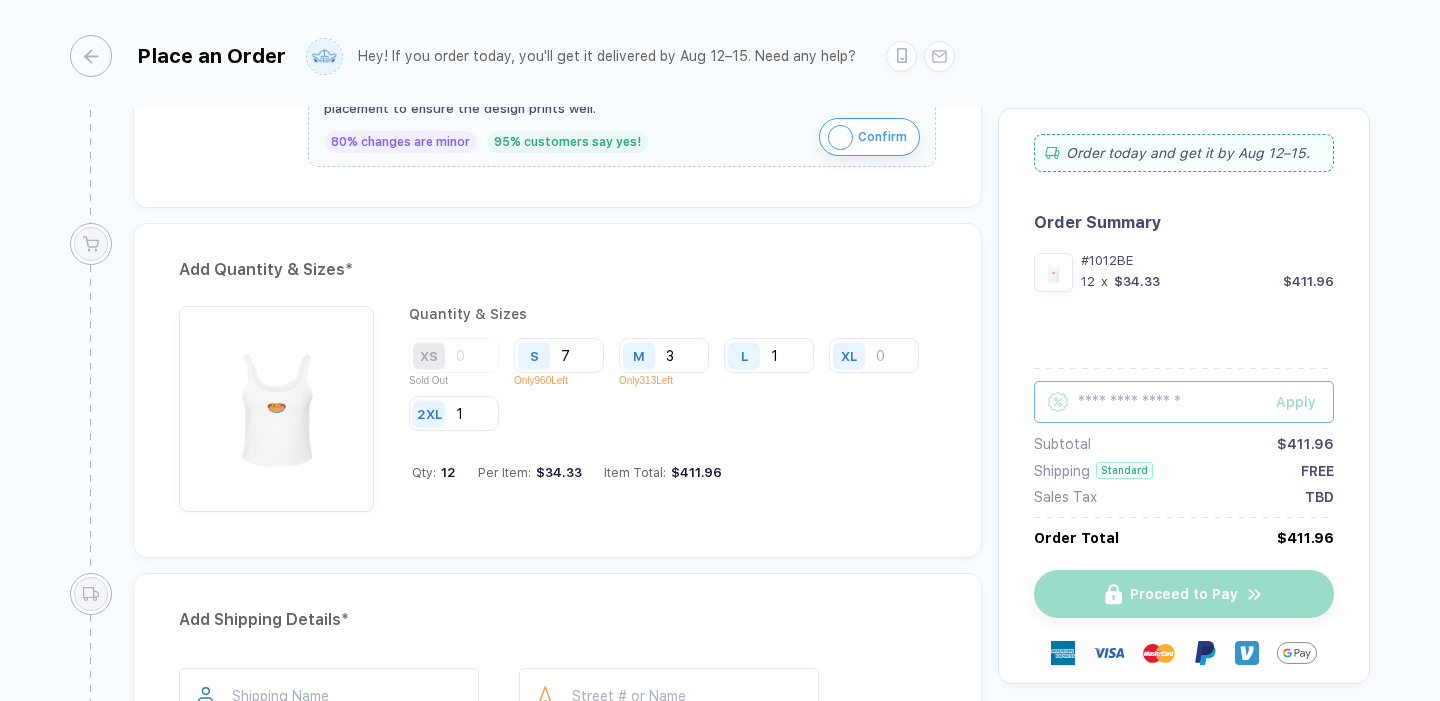 scroll, scrollTop: 857, scrollLeft: 0, axis: vertical 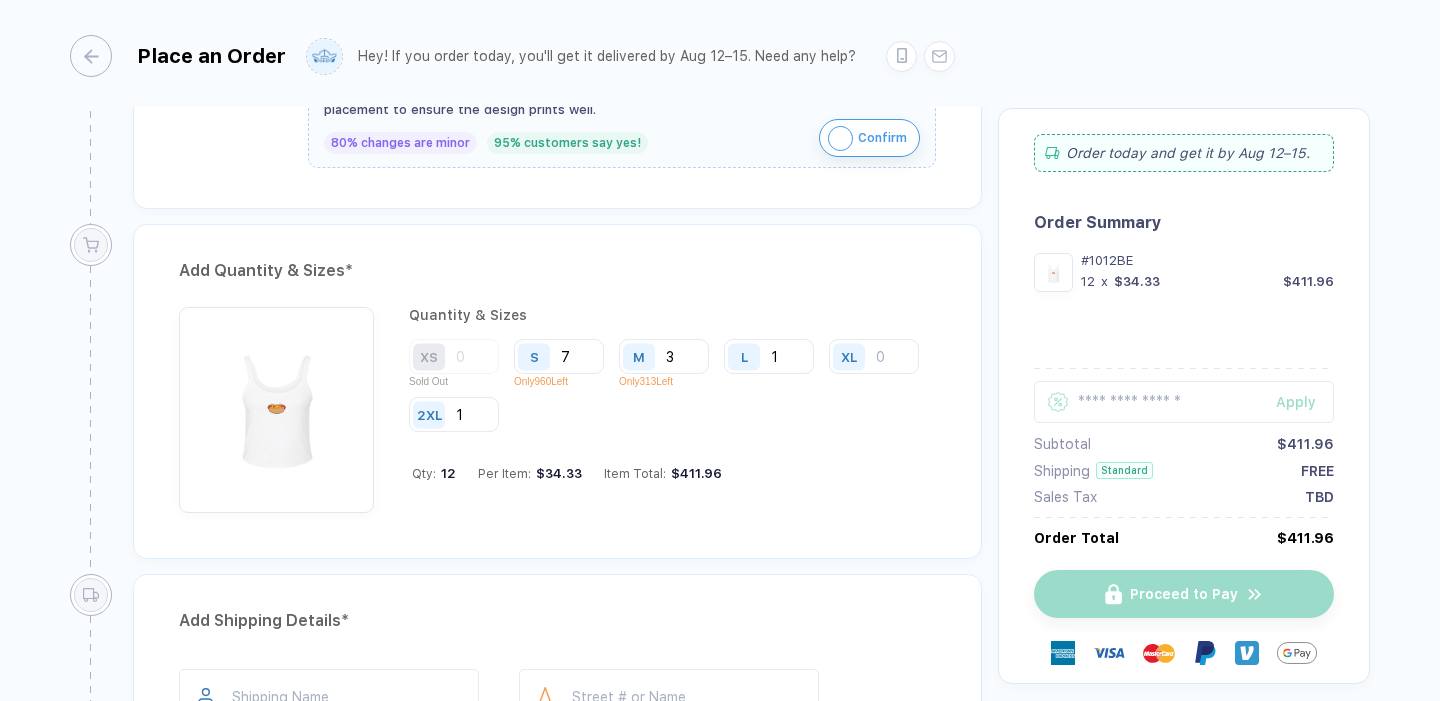 paste on "******" 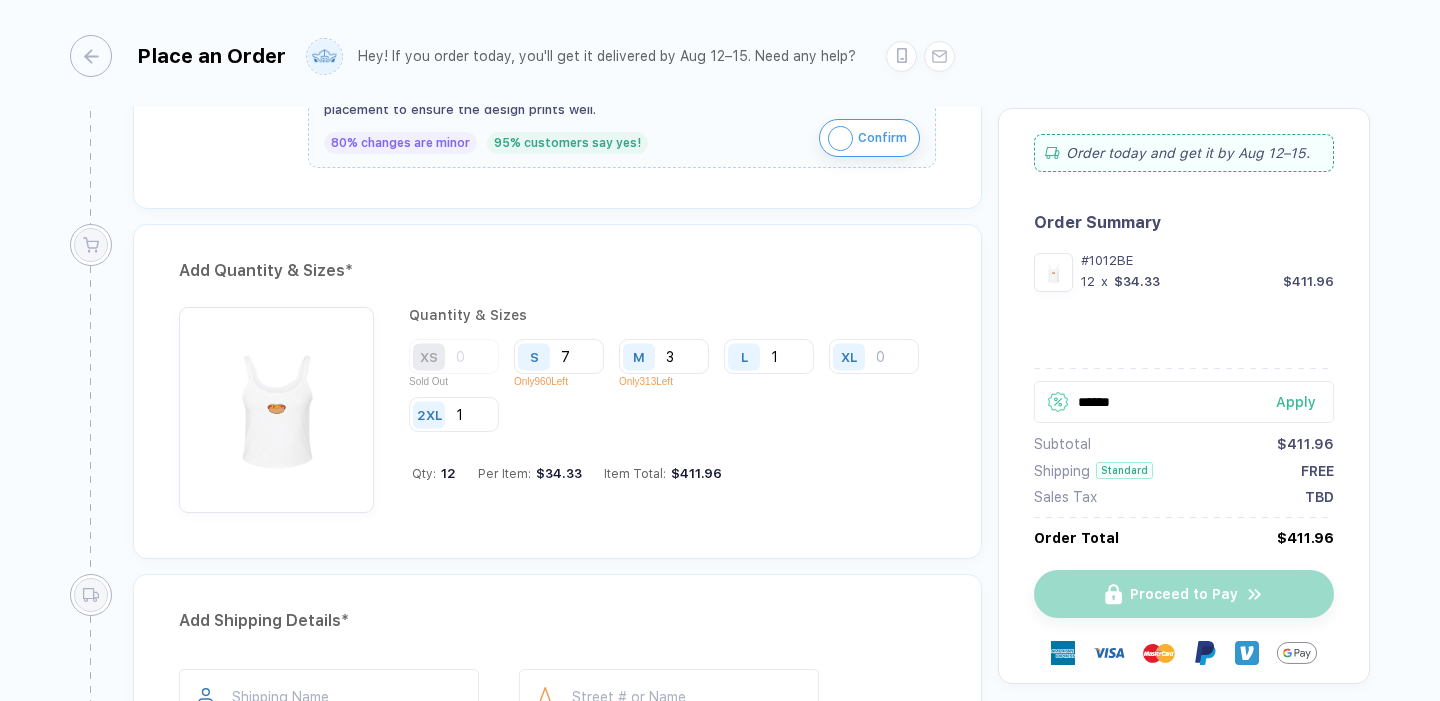 click on "Apply" at bounding box center [1292, 402] 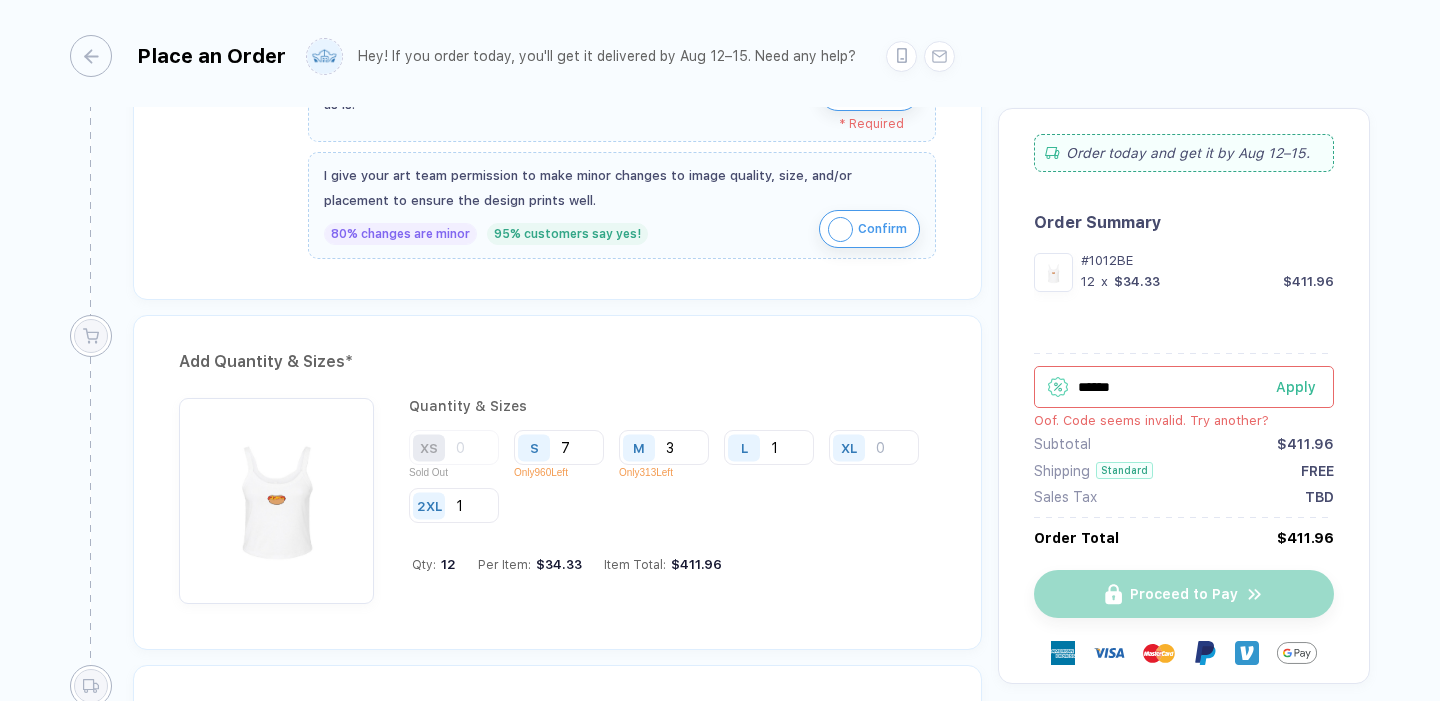 scroll, scrollTop: 763, scrollLeft: 0, axis: vertical 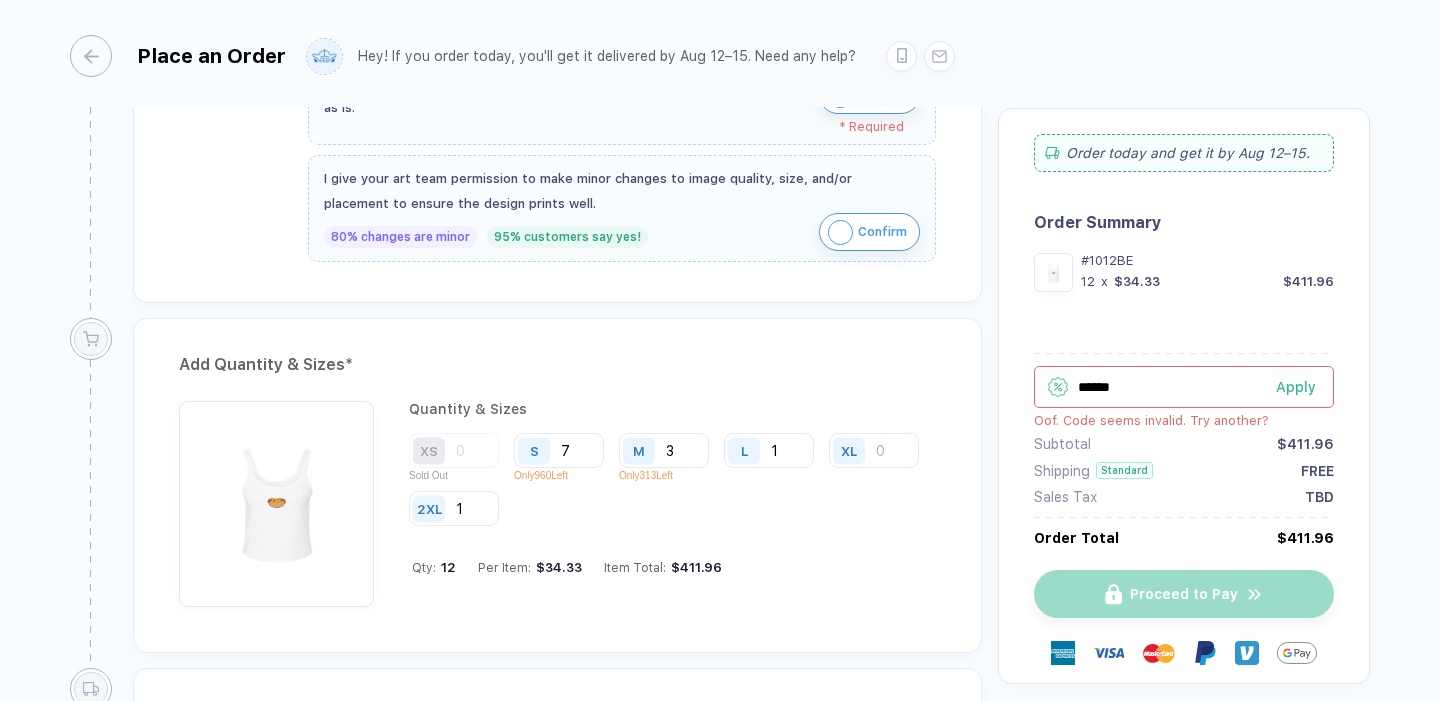 click at bounding box center [840, 232] 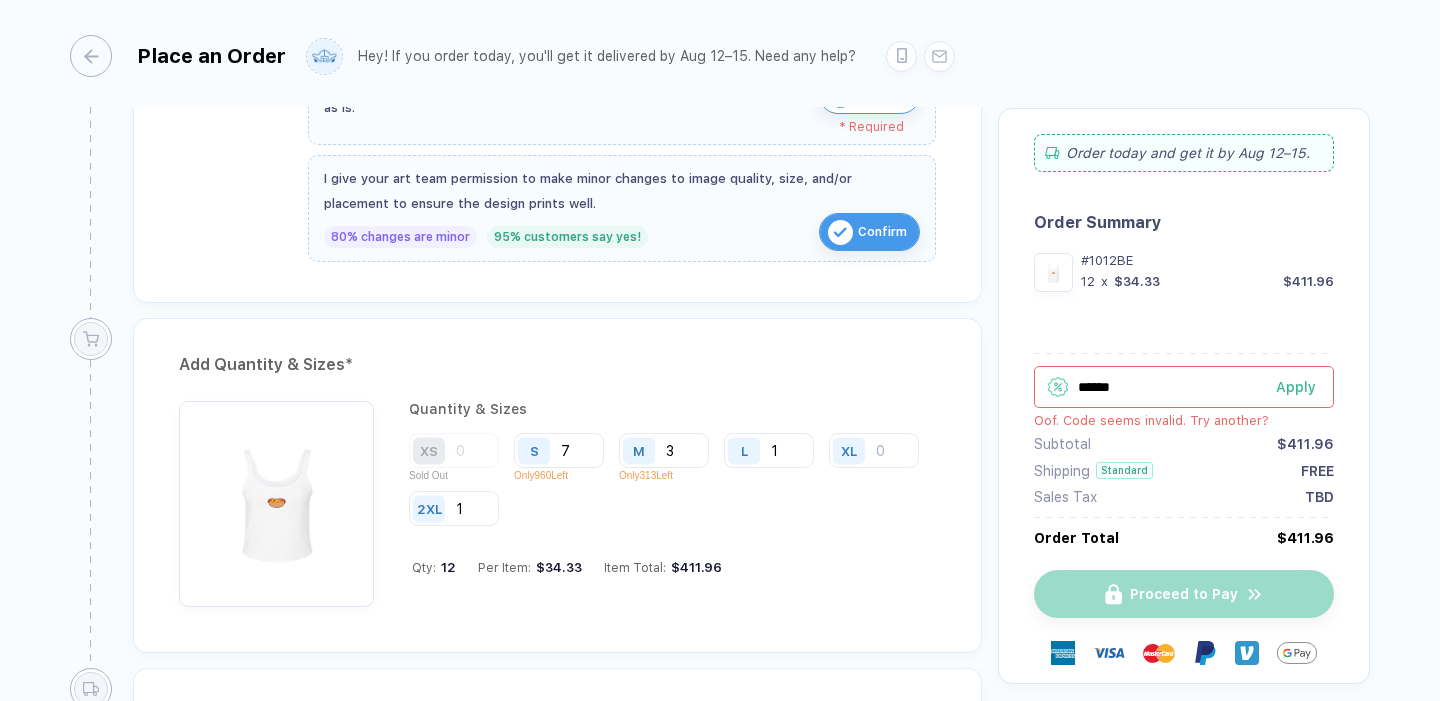 click on "******" at bounding box center [1184, 387] 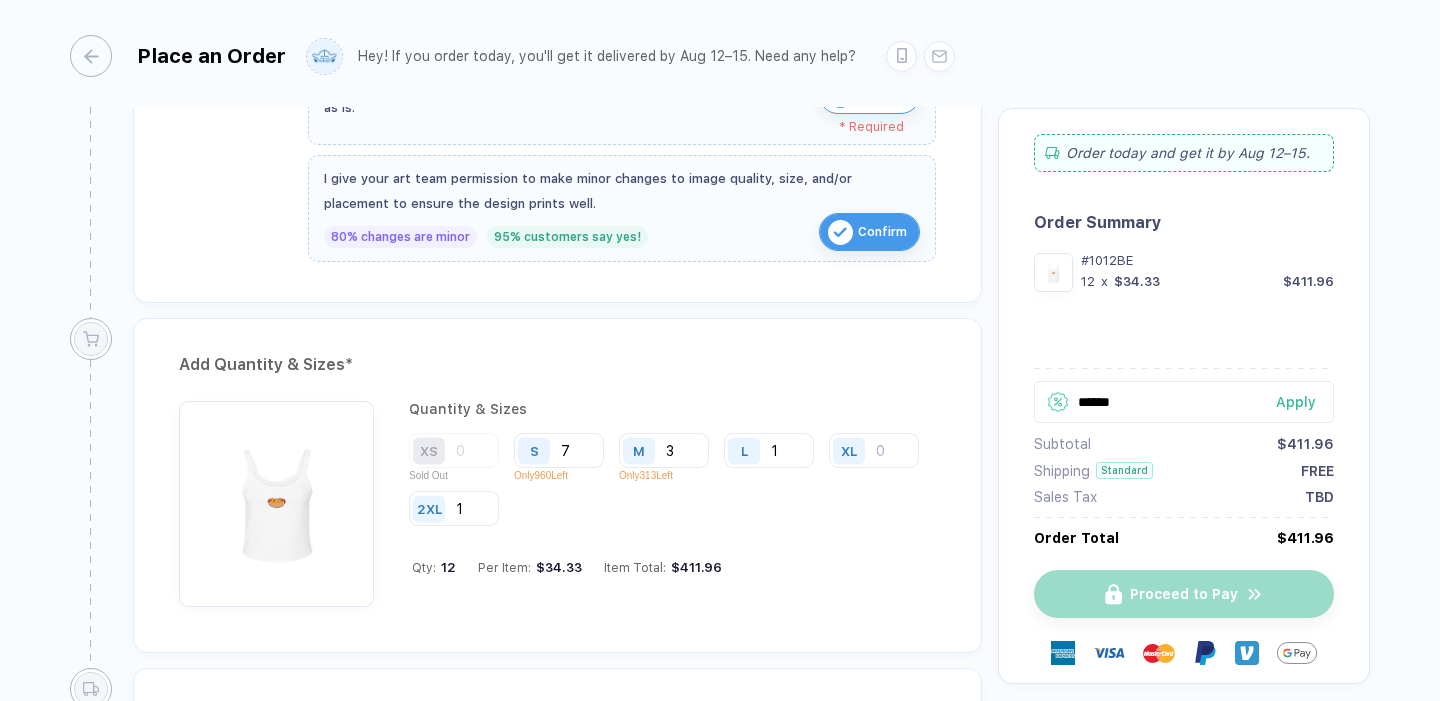 type on "******" 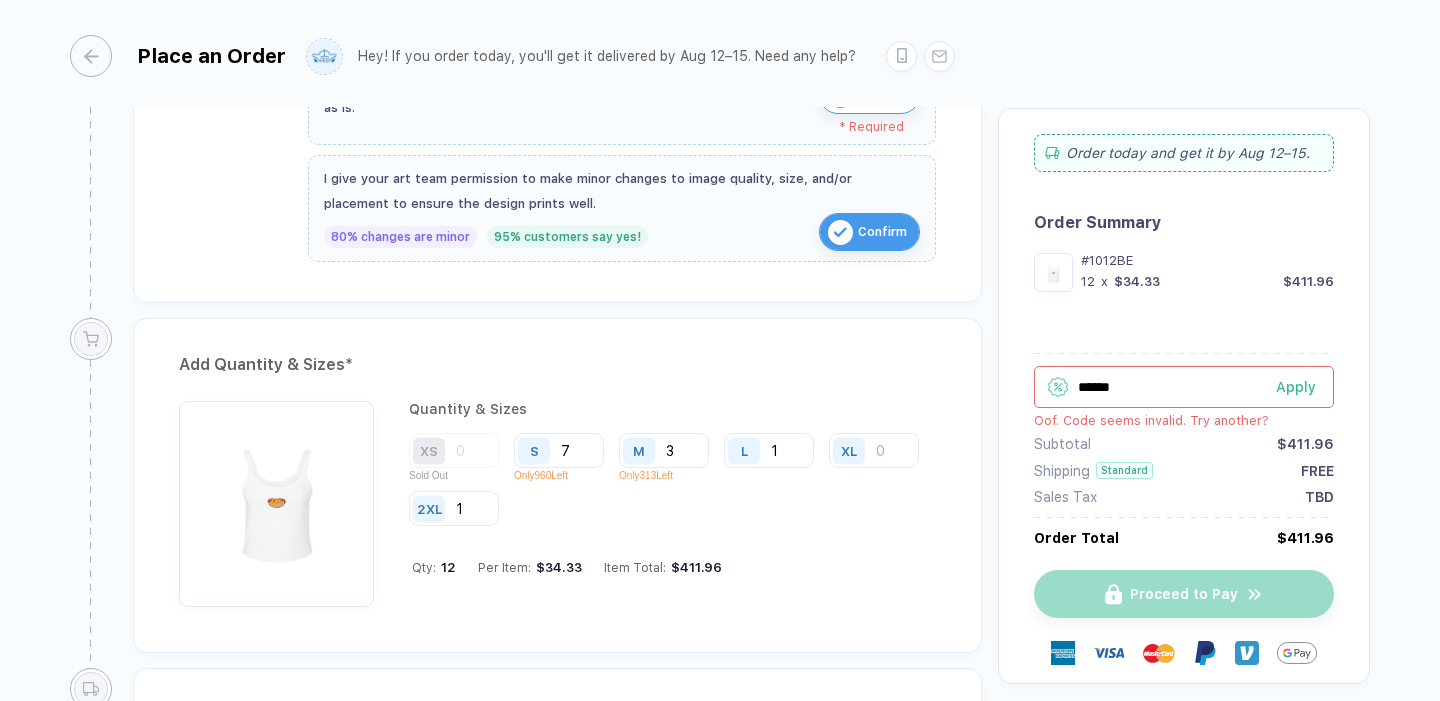 click on "Apply" at bounding box center [1292, 387] 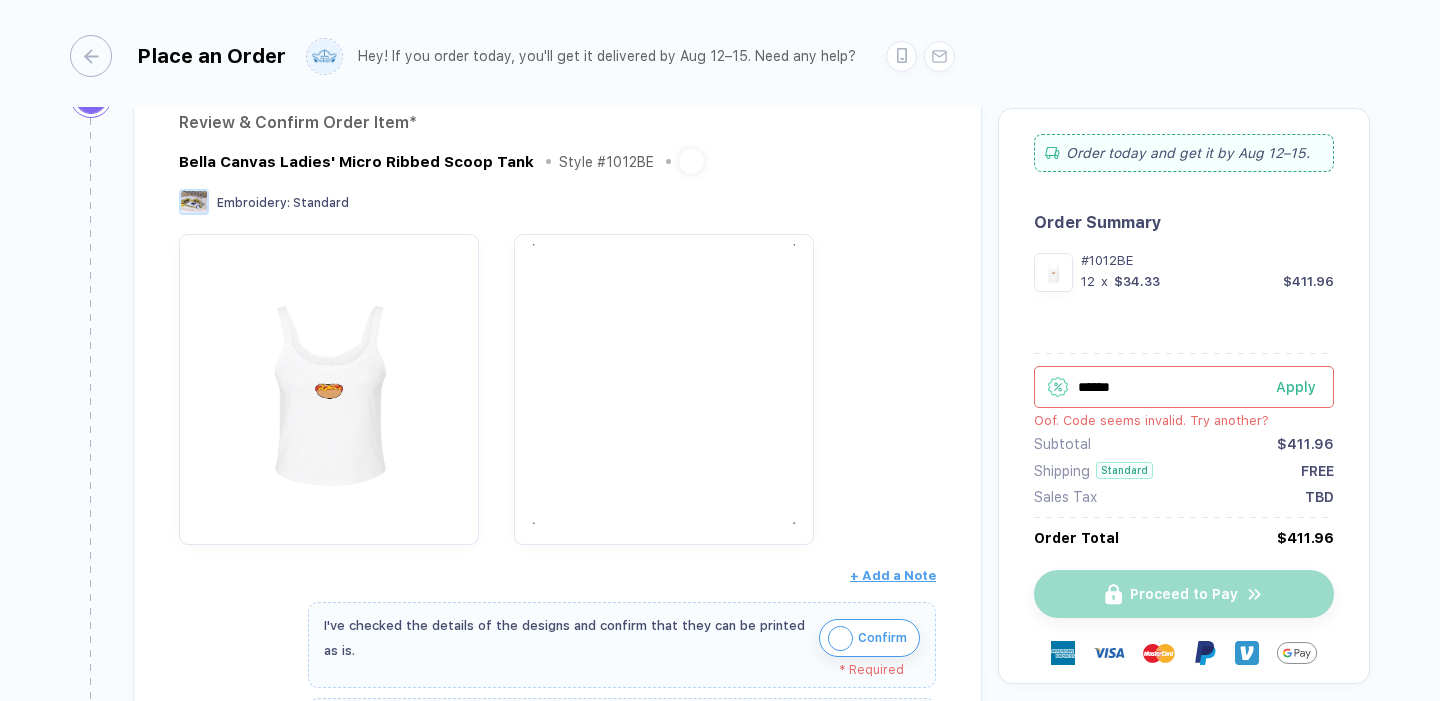 scroll, scrollTop: 136, scrollLeft: 0, axis: vertical 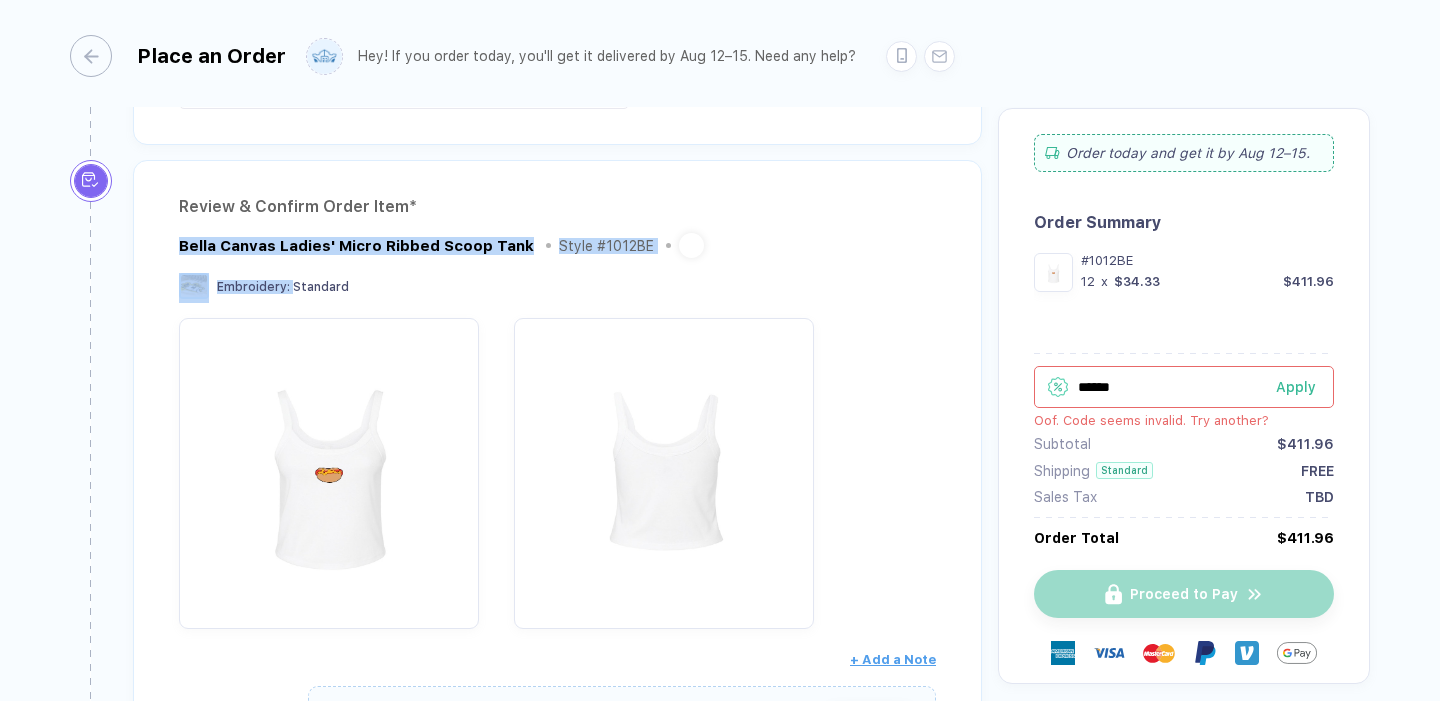 drag, startPoint x: 529, startPoint y: 255, endPoint x: 178, endPoint y: 243, distance: 351.20508 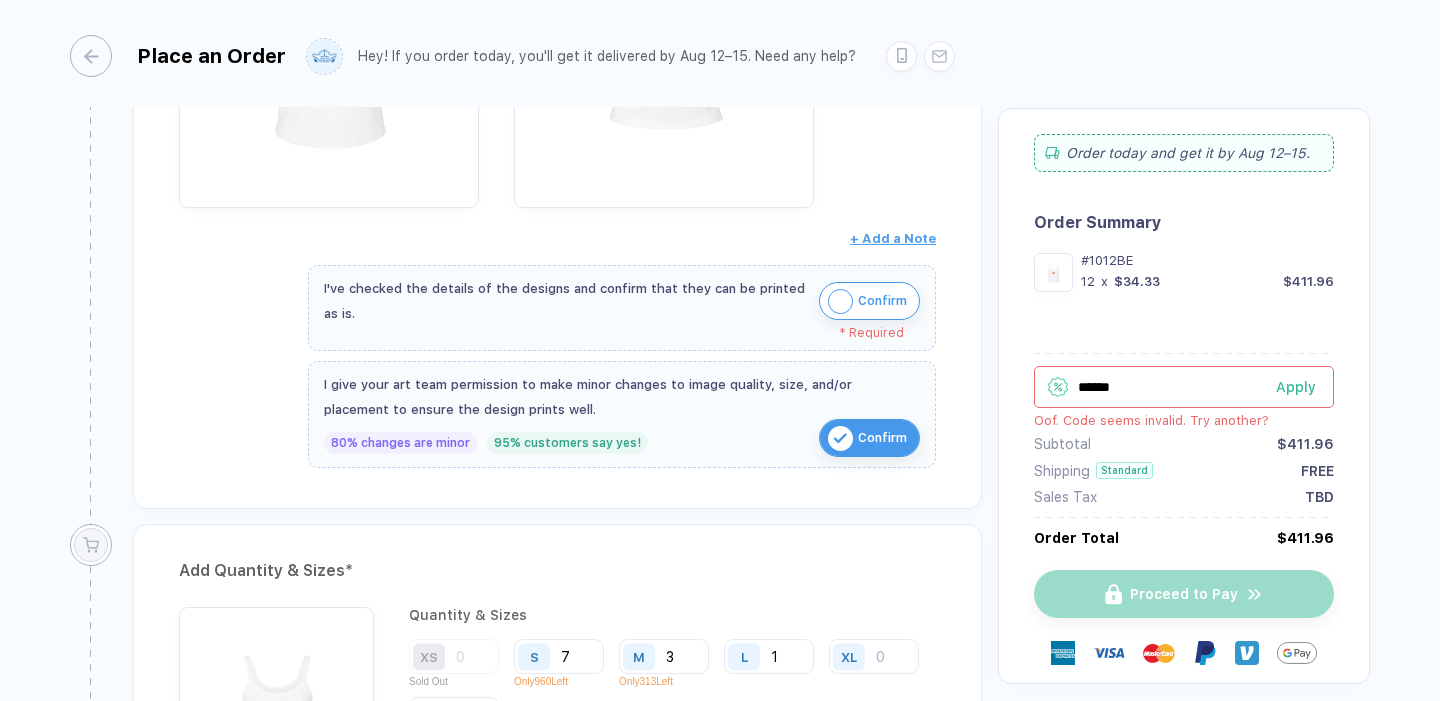 scroll, scrollTop: 559, scrollLeft: 0, axis: vertical 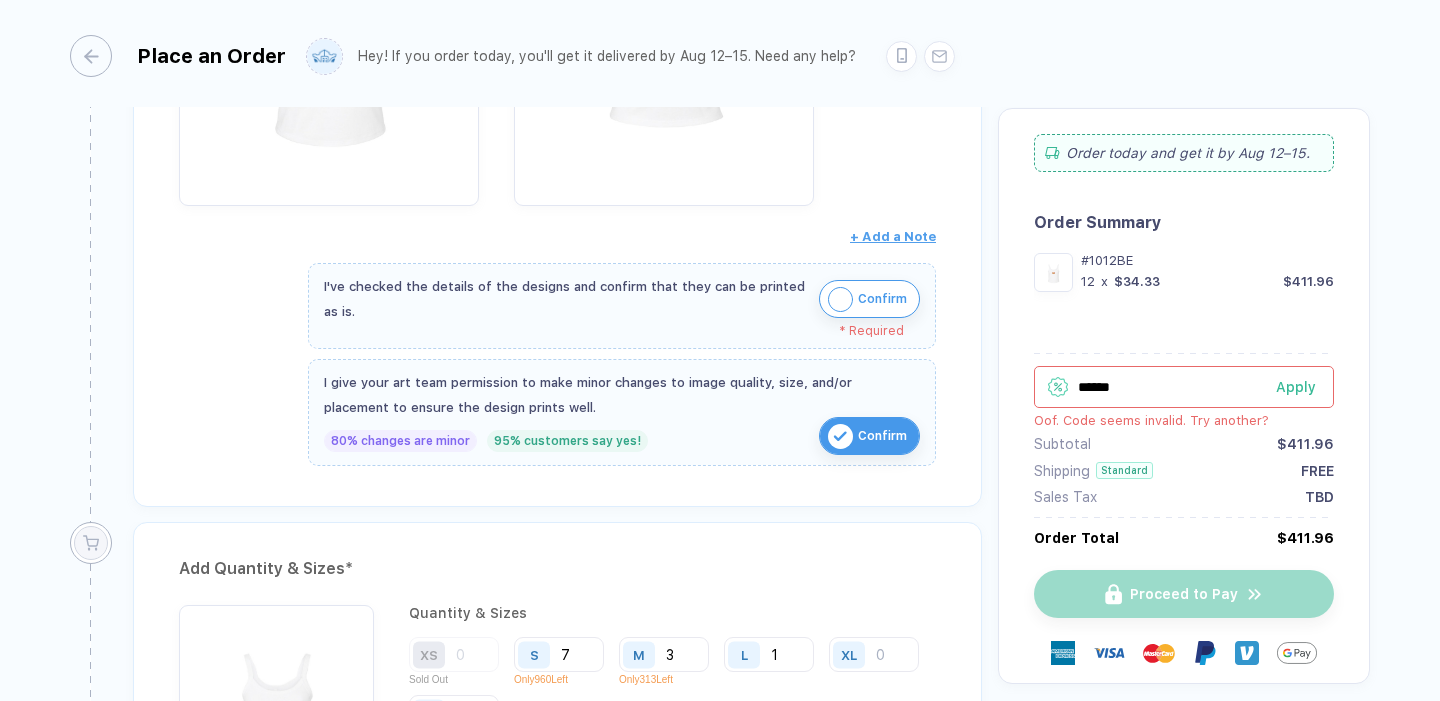 click at bounding box center [840, 299] 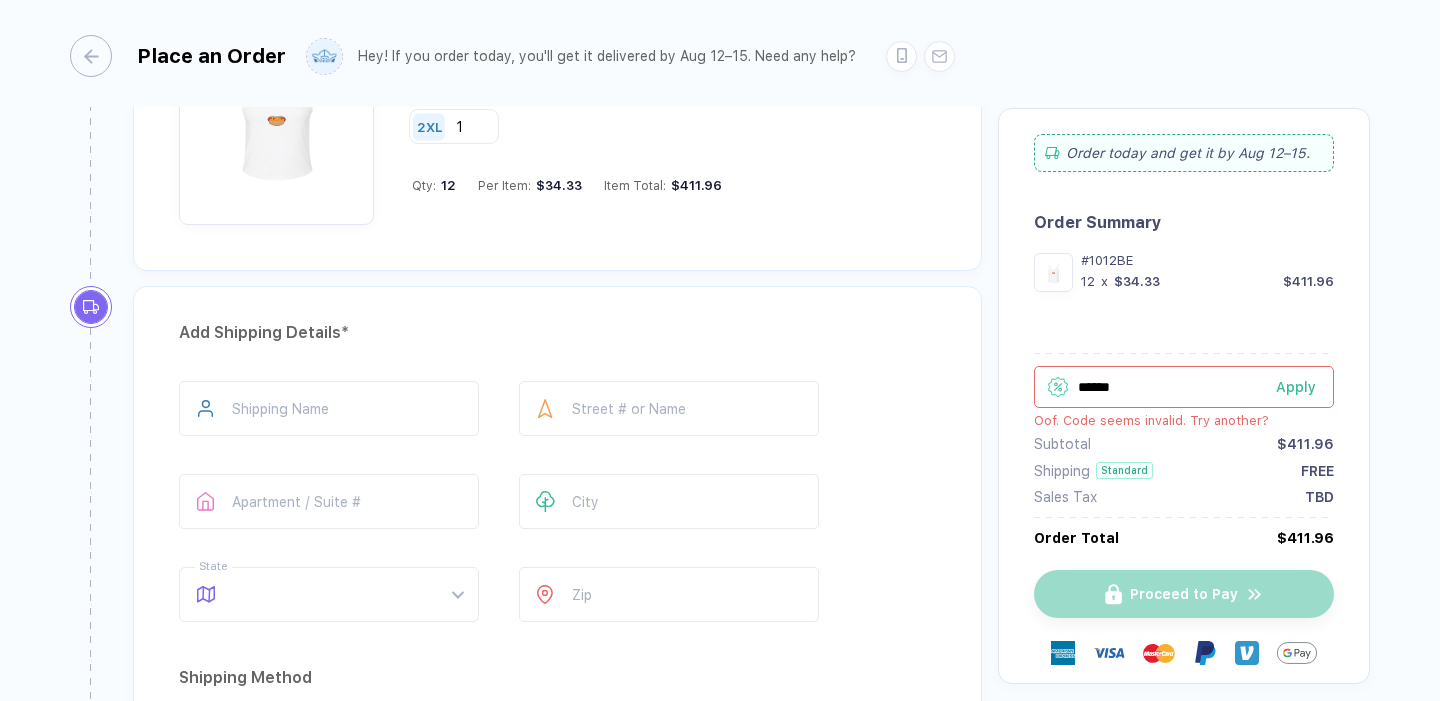 scroll, scrollTop: 1197, scrollLeft: 0, axis: vertical 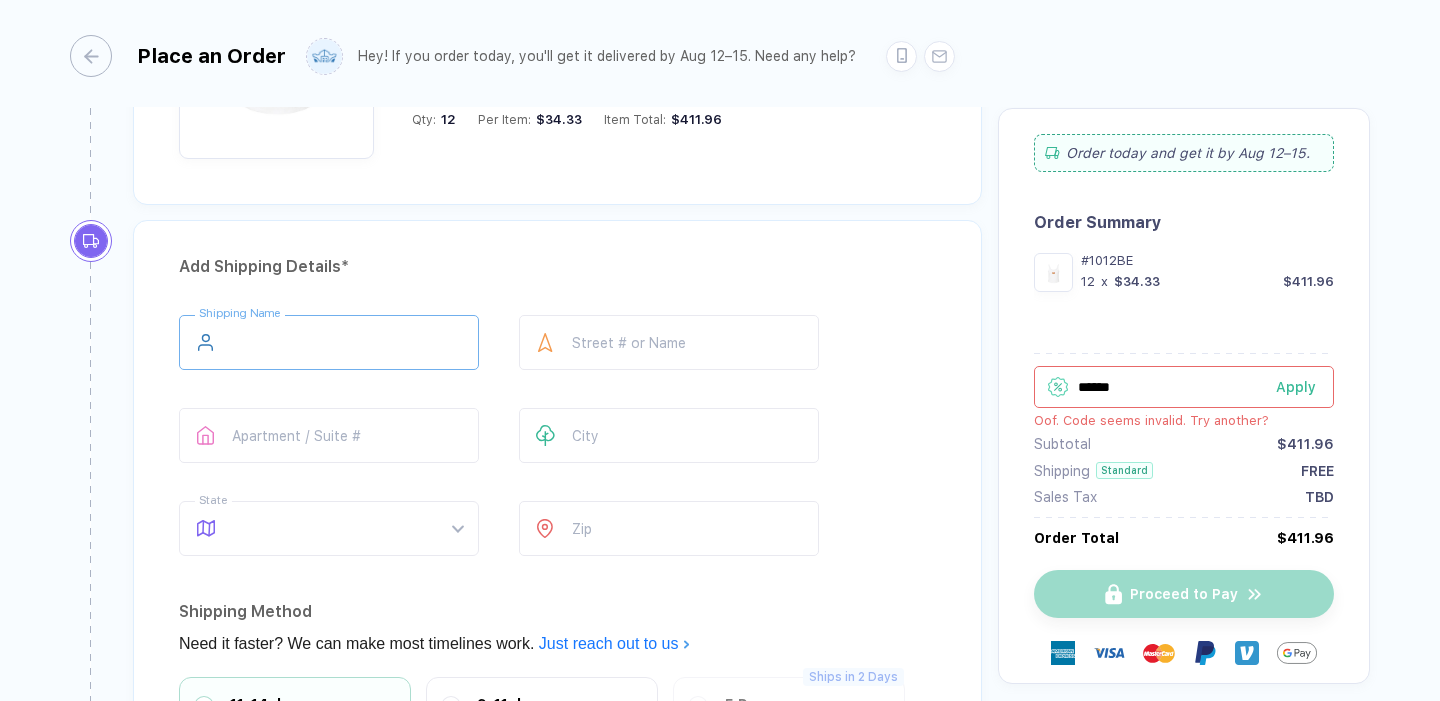 click at bounding box center [329, 342] 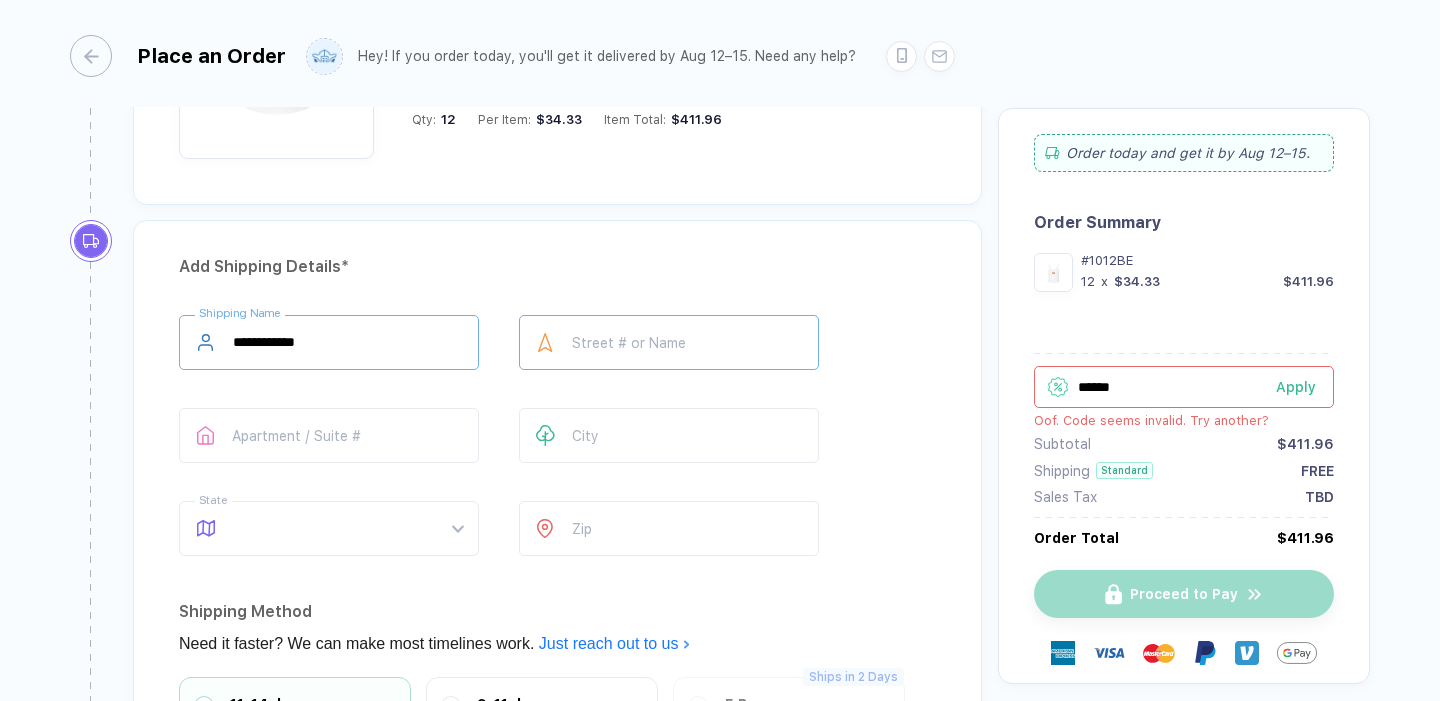 type on "**********" 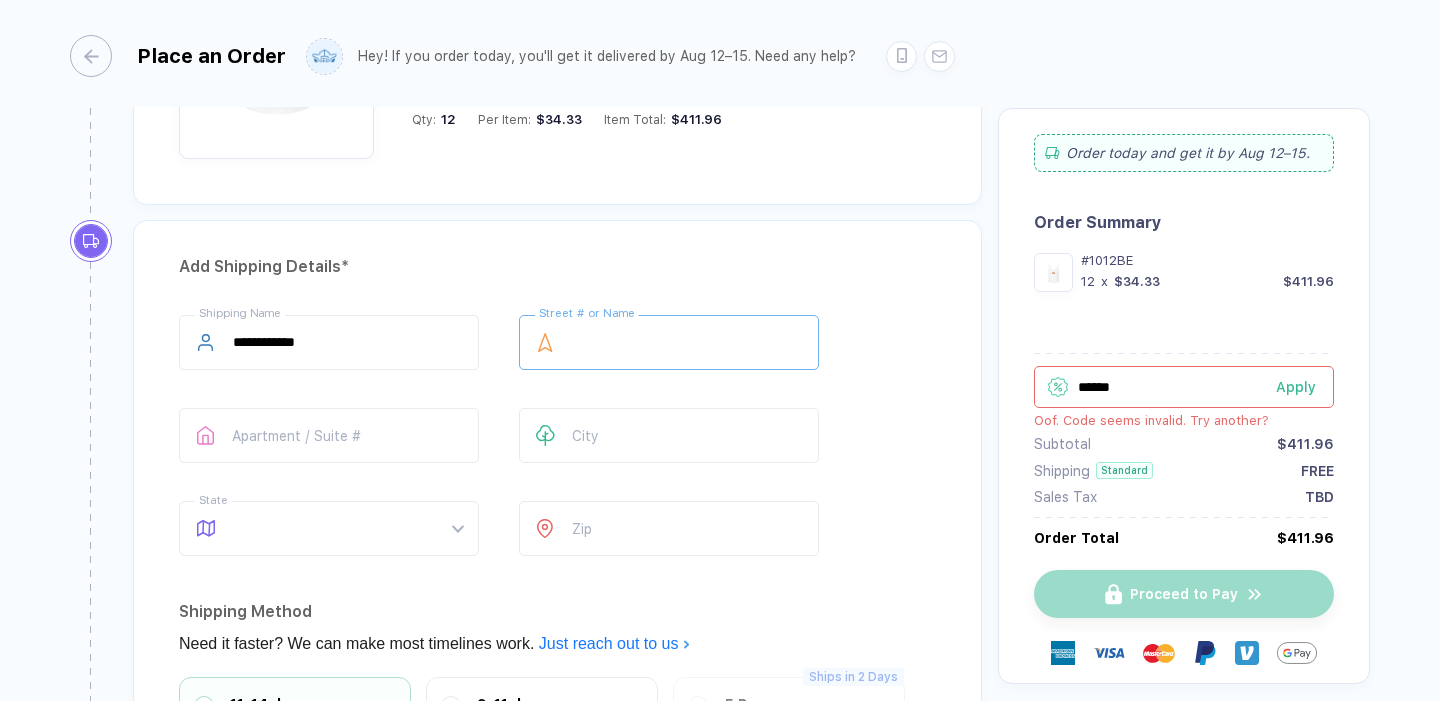 click at bounding box center [669, 342] 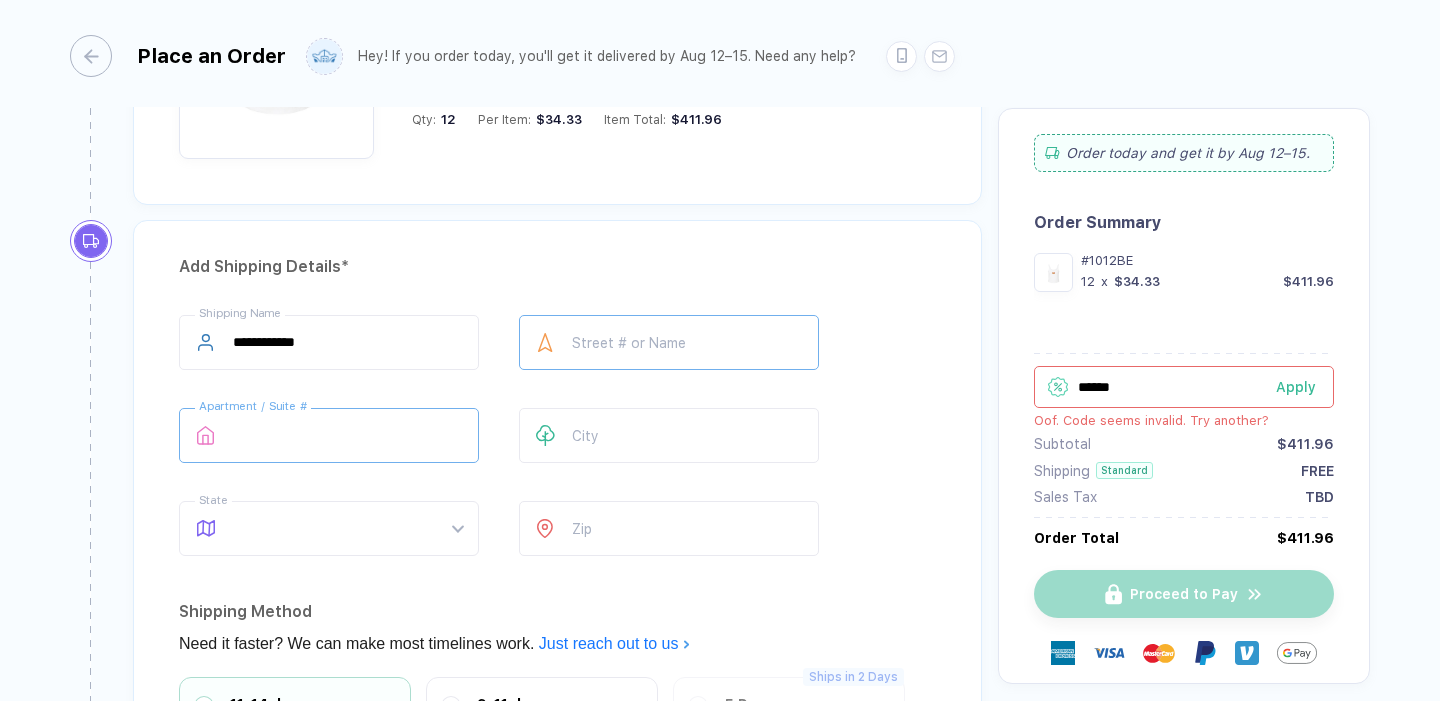 type on "****" 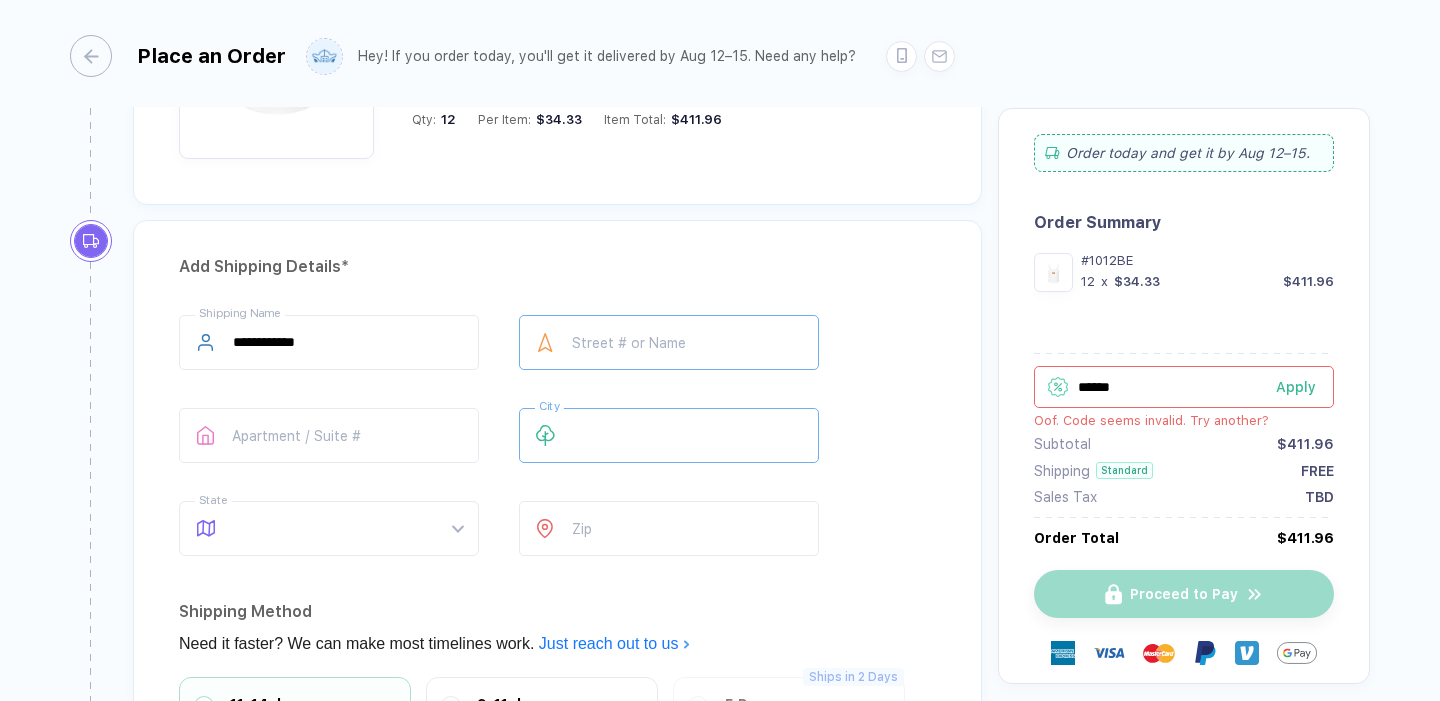 type on "**********" 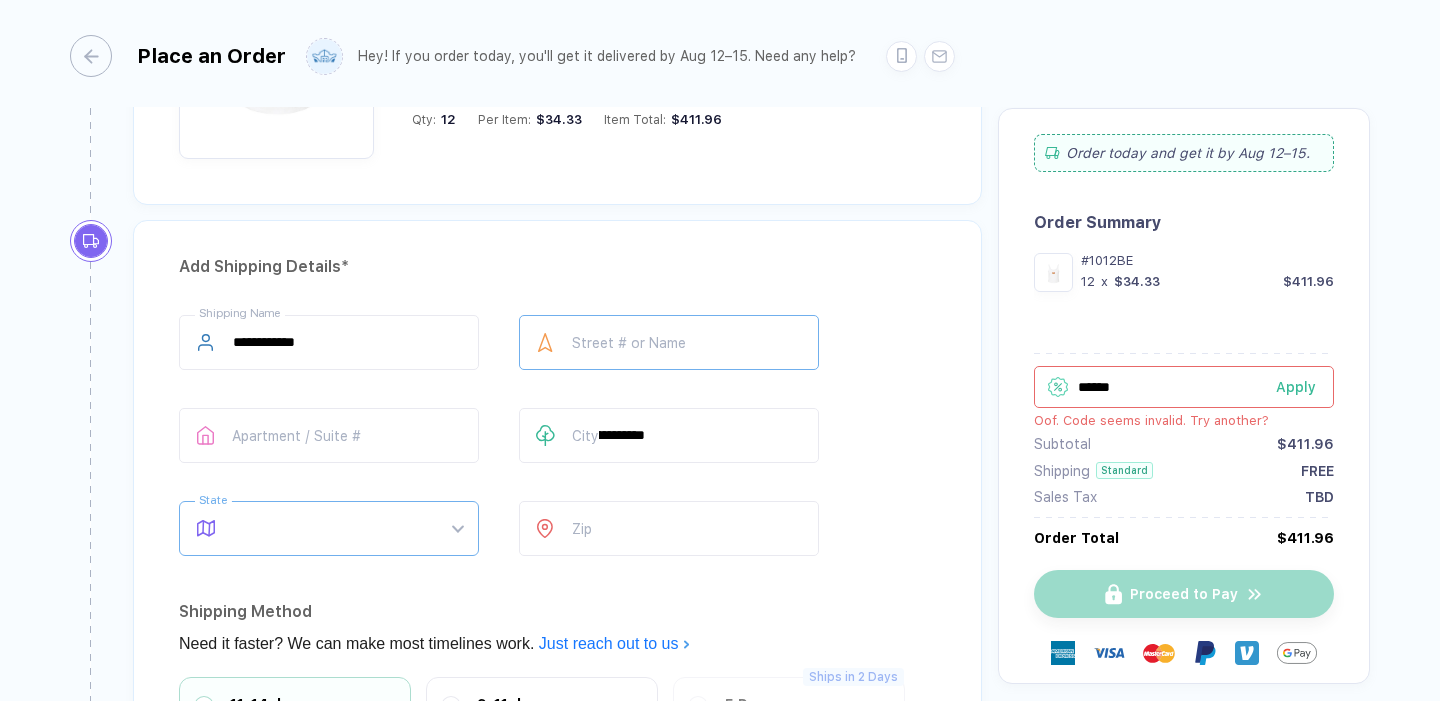 type on "**" 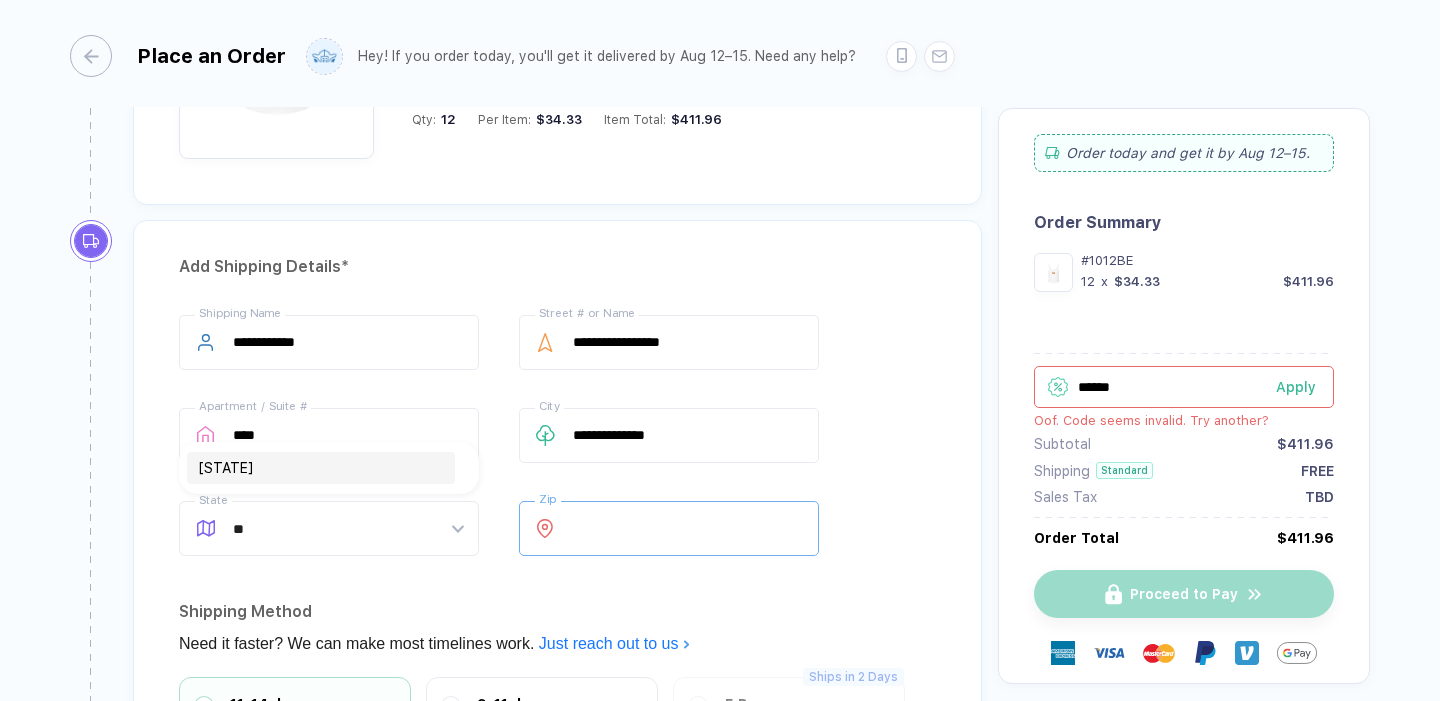 click at bounding box center [669, 528] 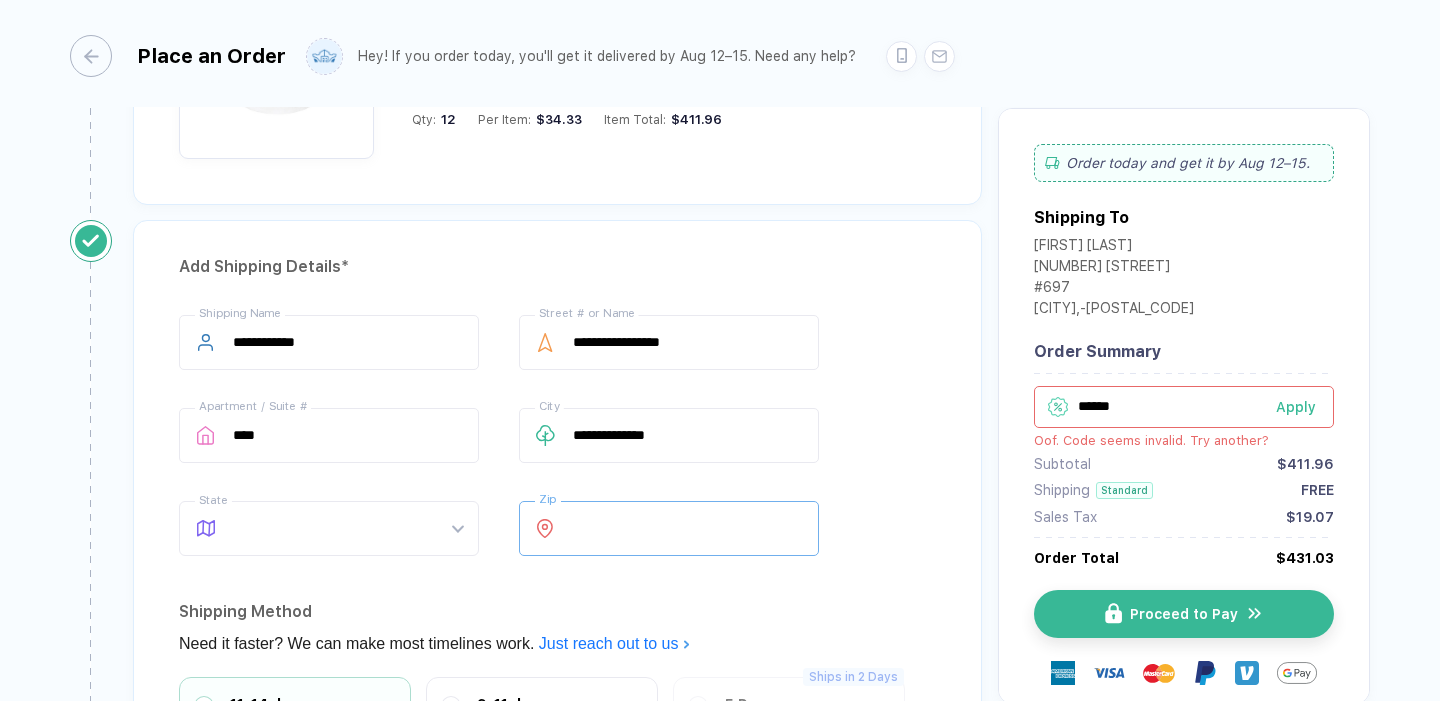 type on "*****" 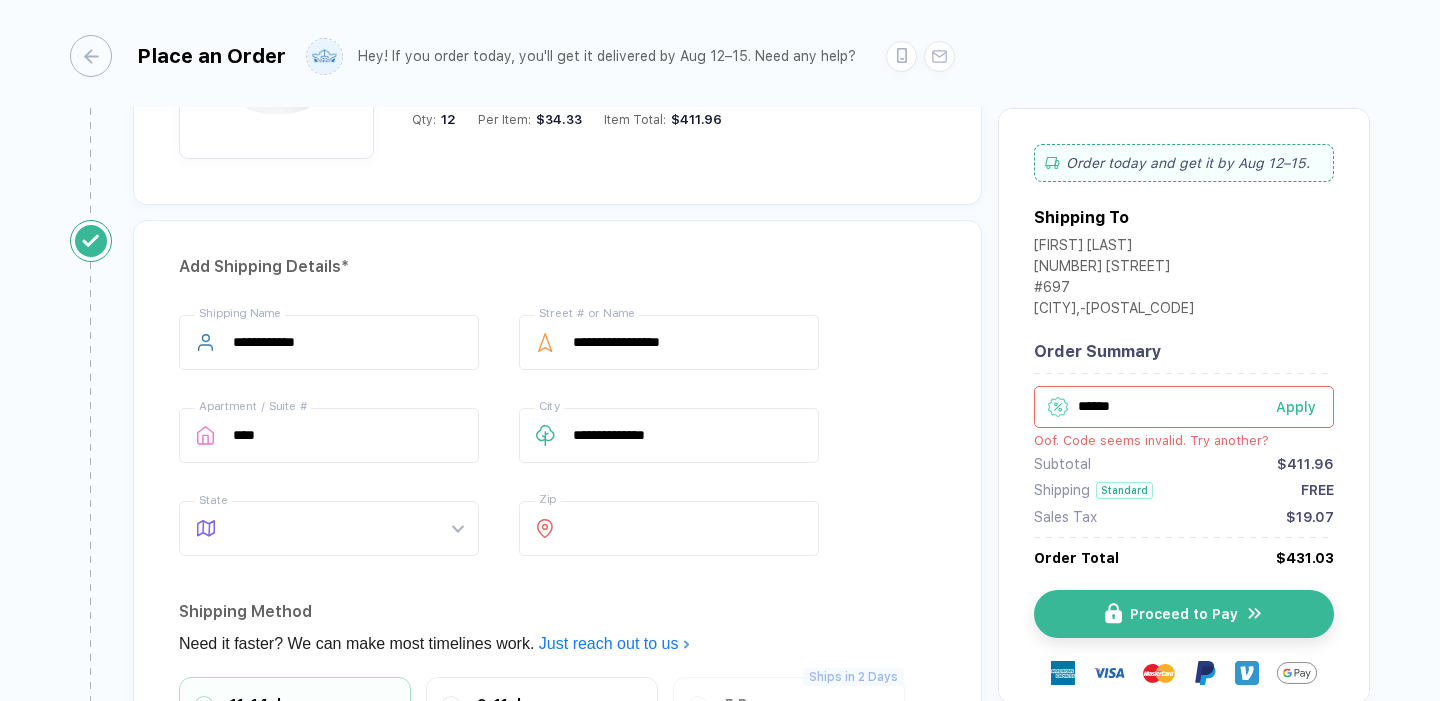 click on "Shipping Method" at bounding box center [557, 612] 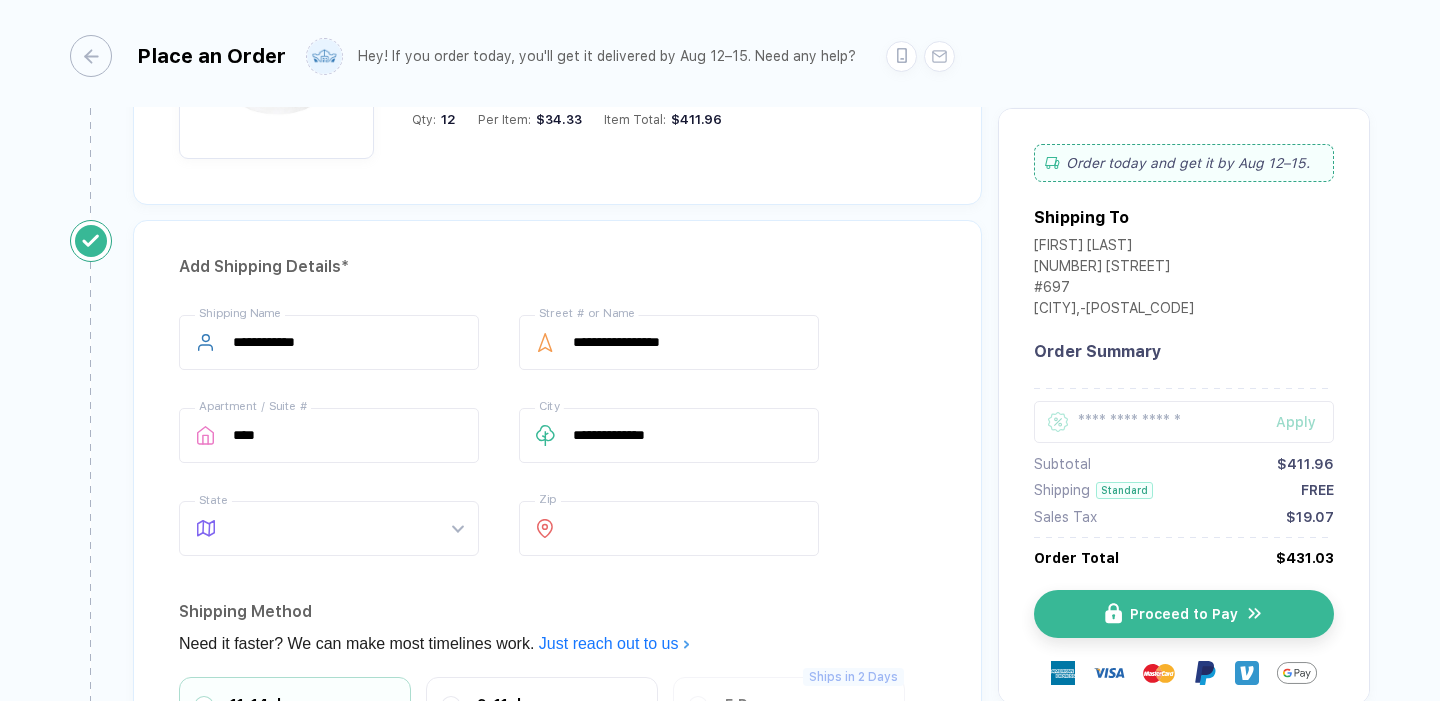 type 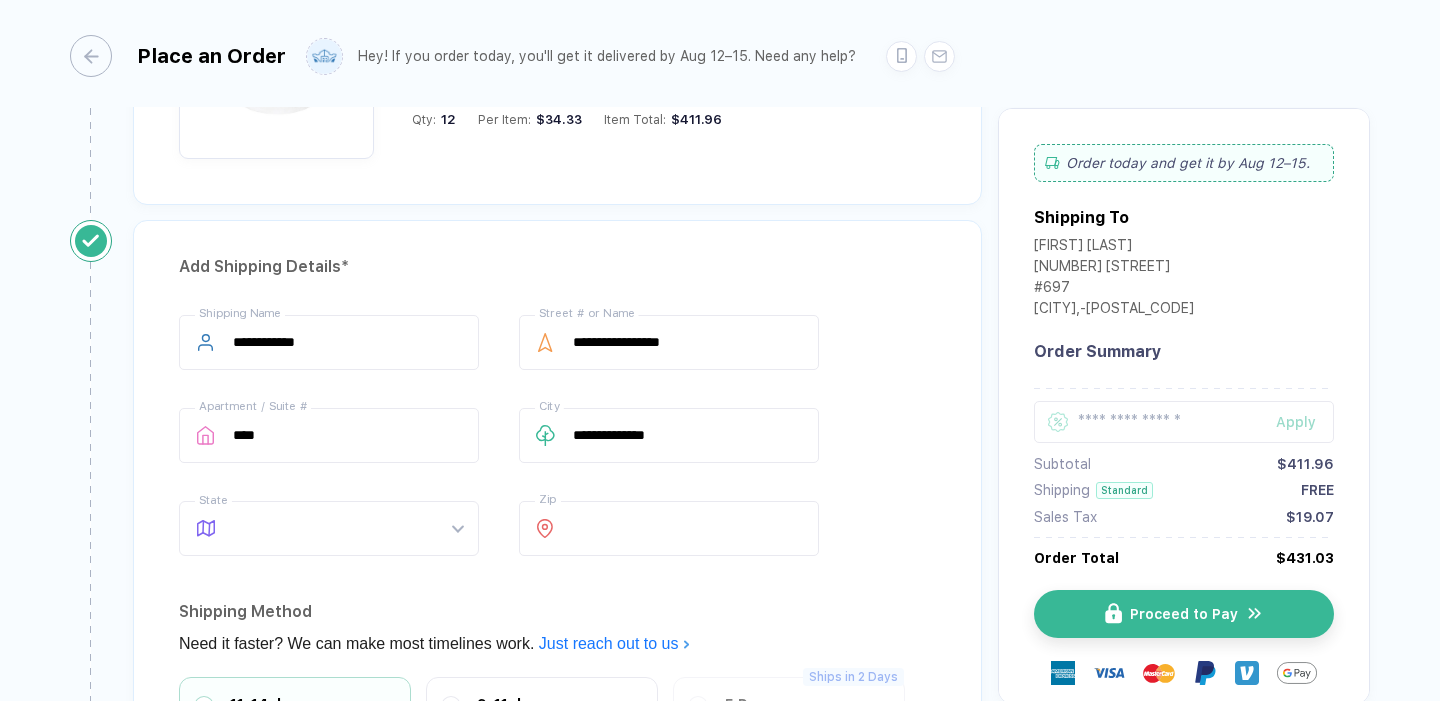 click on "**********" at bounding box center [557, 607] 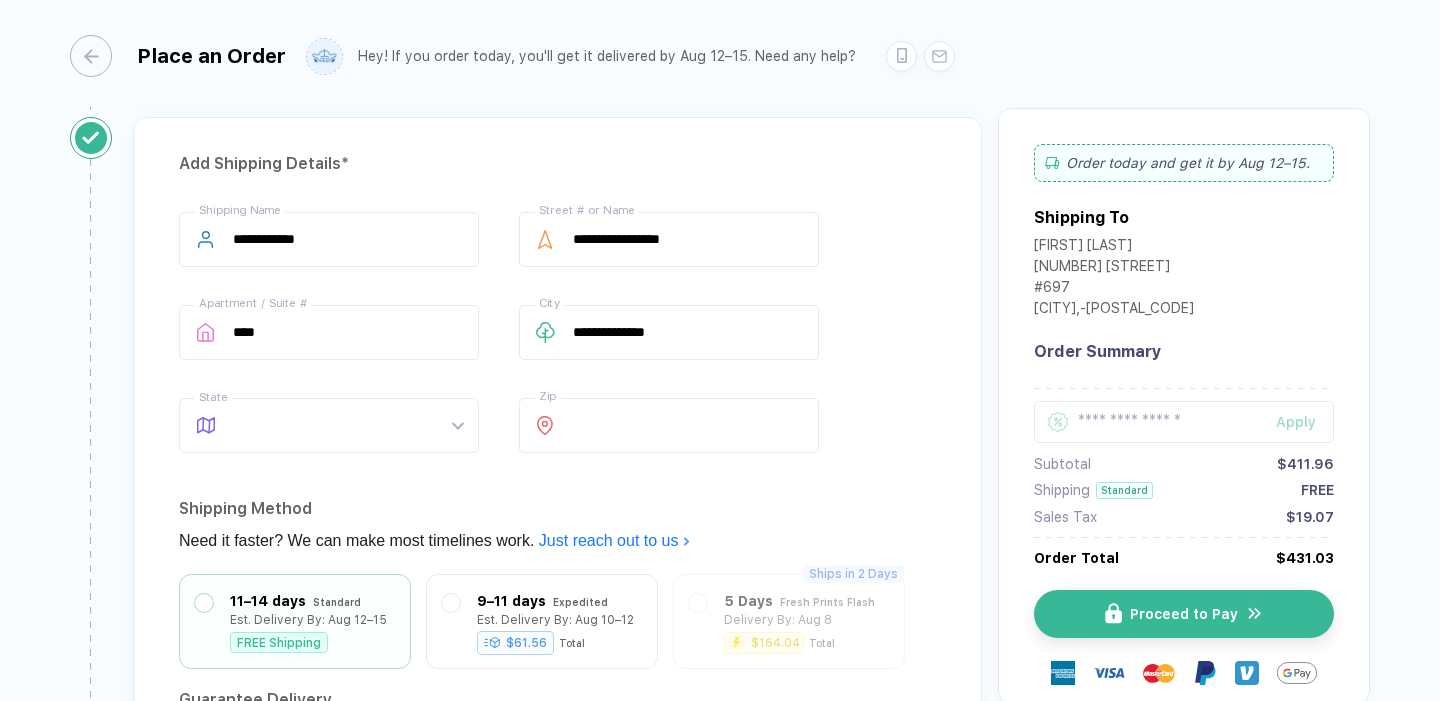 scroll, scrollTop: 1305, scrollLeft: 0, axis: vertical 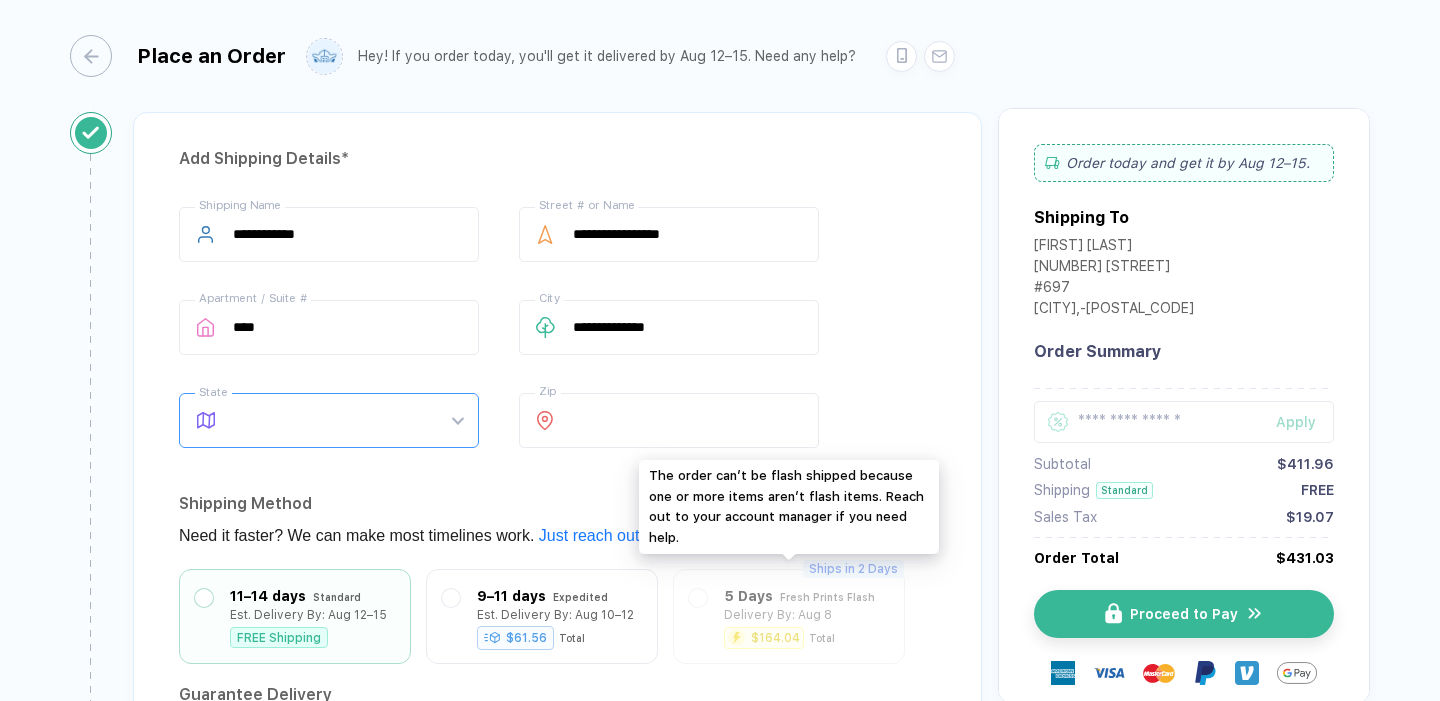 click at bounding box center [348, 420] 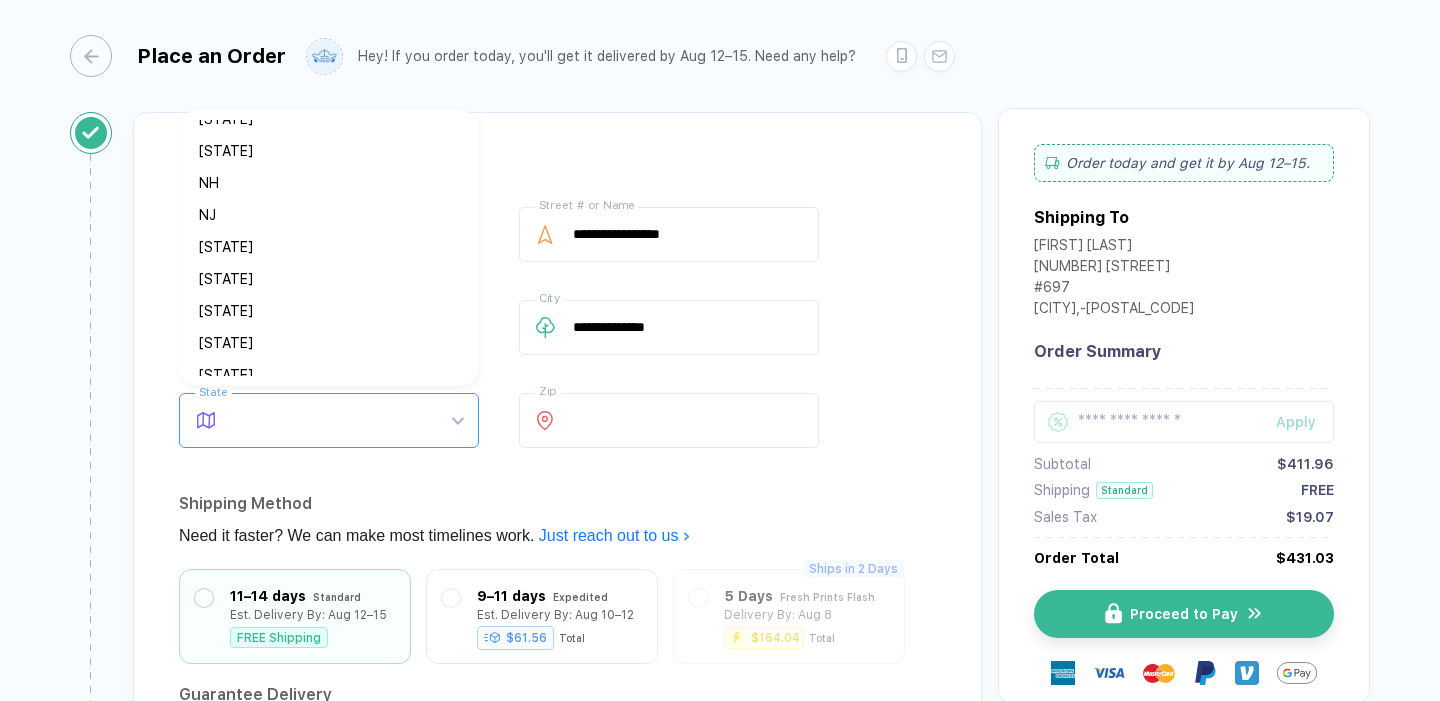 scroll, scrollTop: 914, scrollLeft: 0, axis: vertical 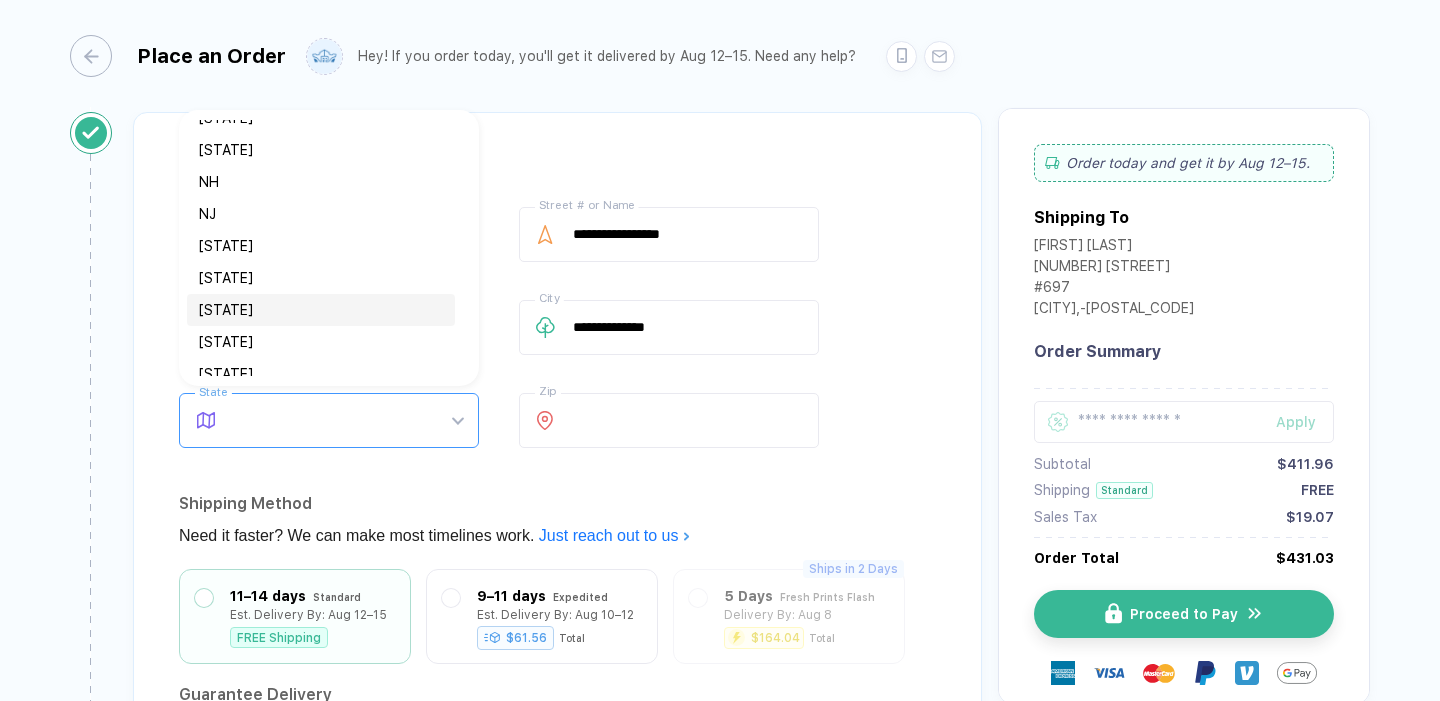 click on "[STATE_CODE]" at bounding box center [321, 310] 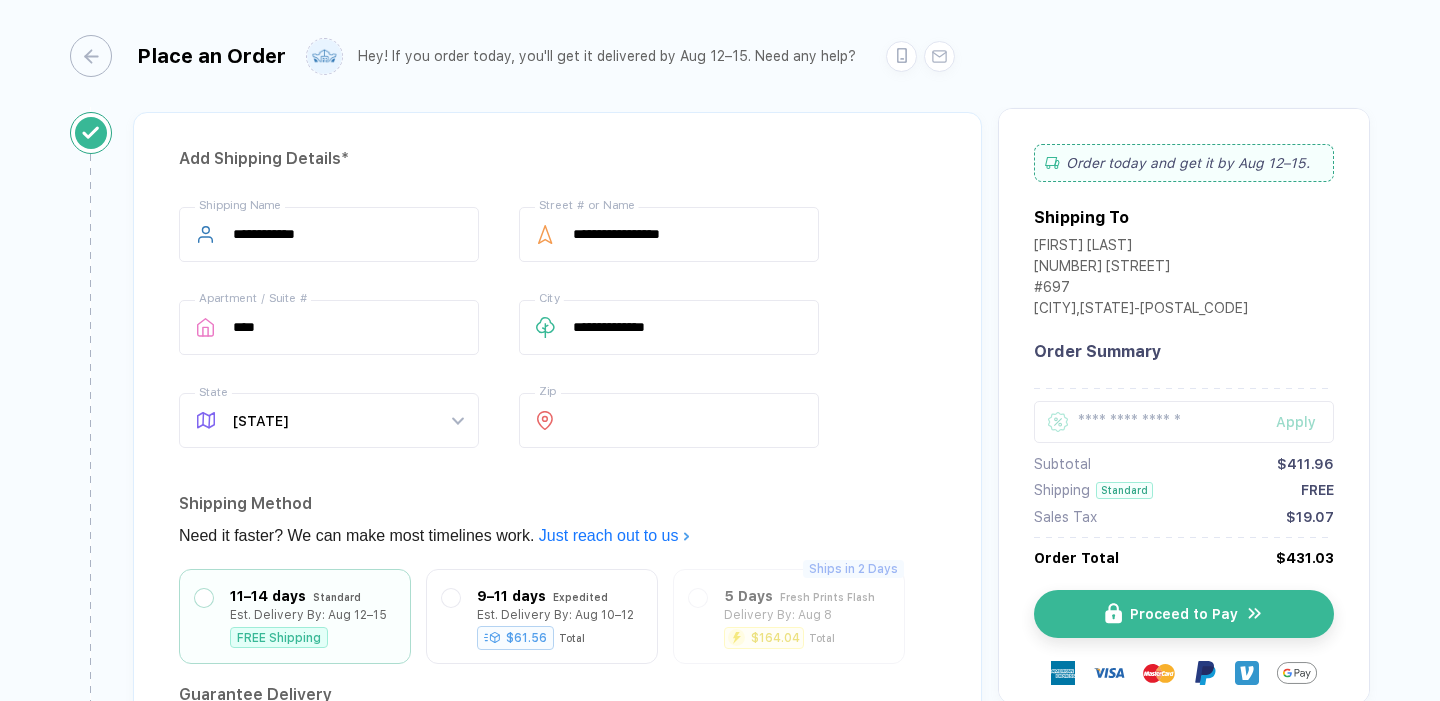 click on "Shipping Method" at bounding box center (557, 504) 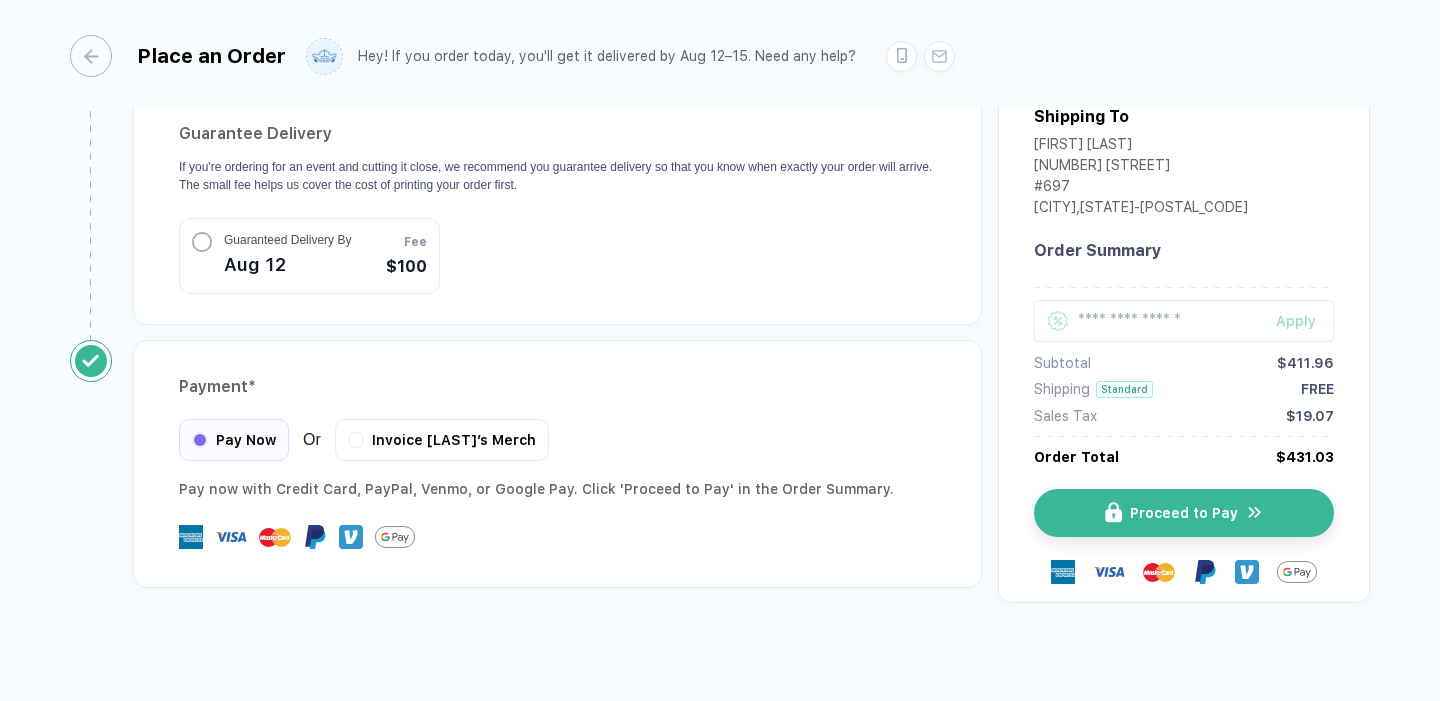 scroll, scrollTop: 1868, scrollLeft: 0, axis: vertical 